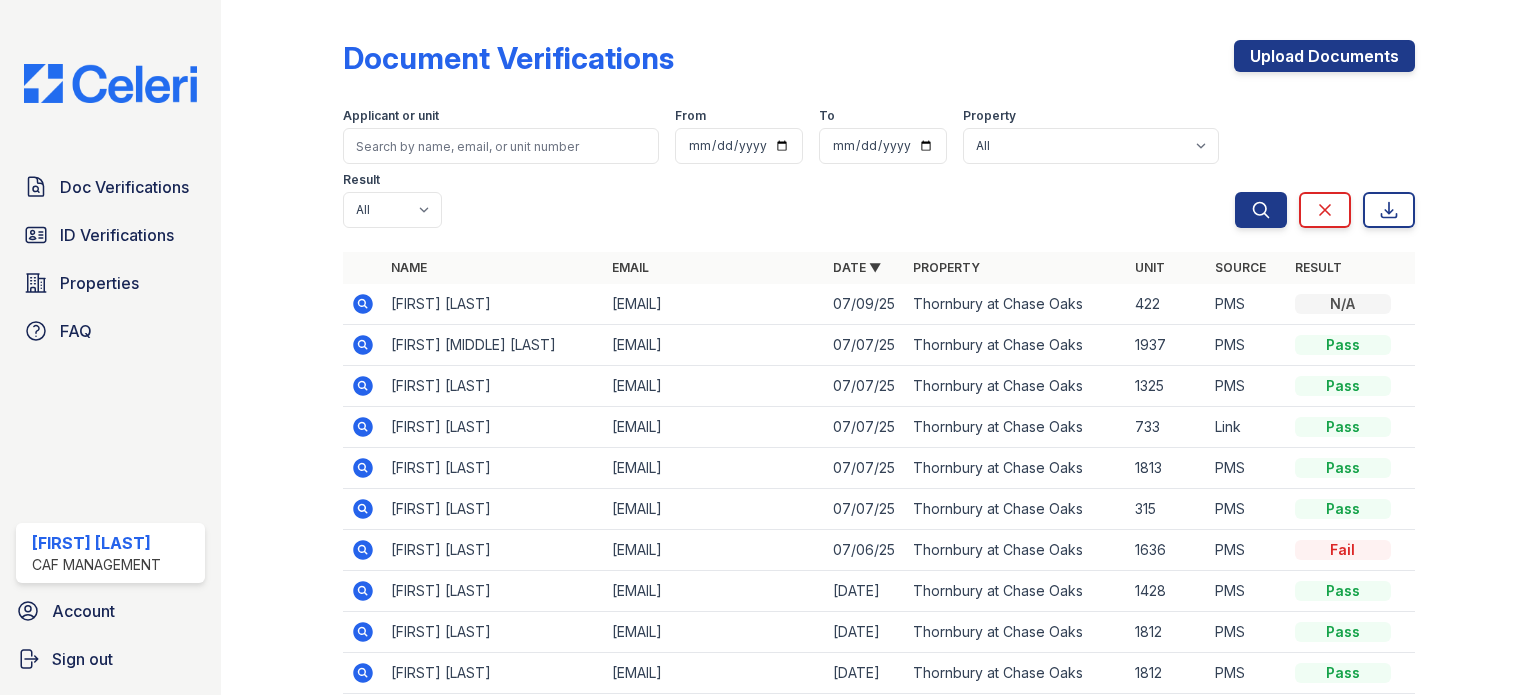 scroll, scrollTop: 0, scrollLeft: 0, axis: both 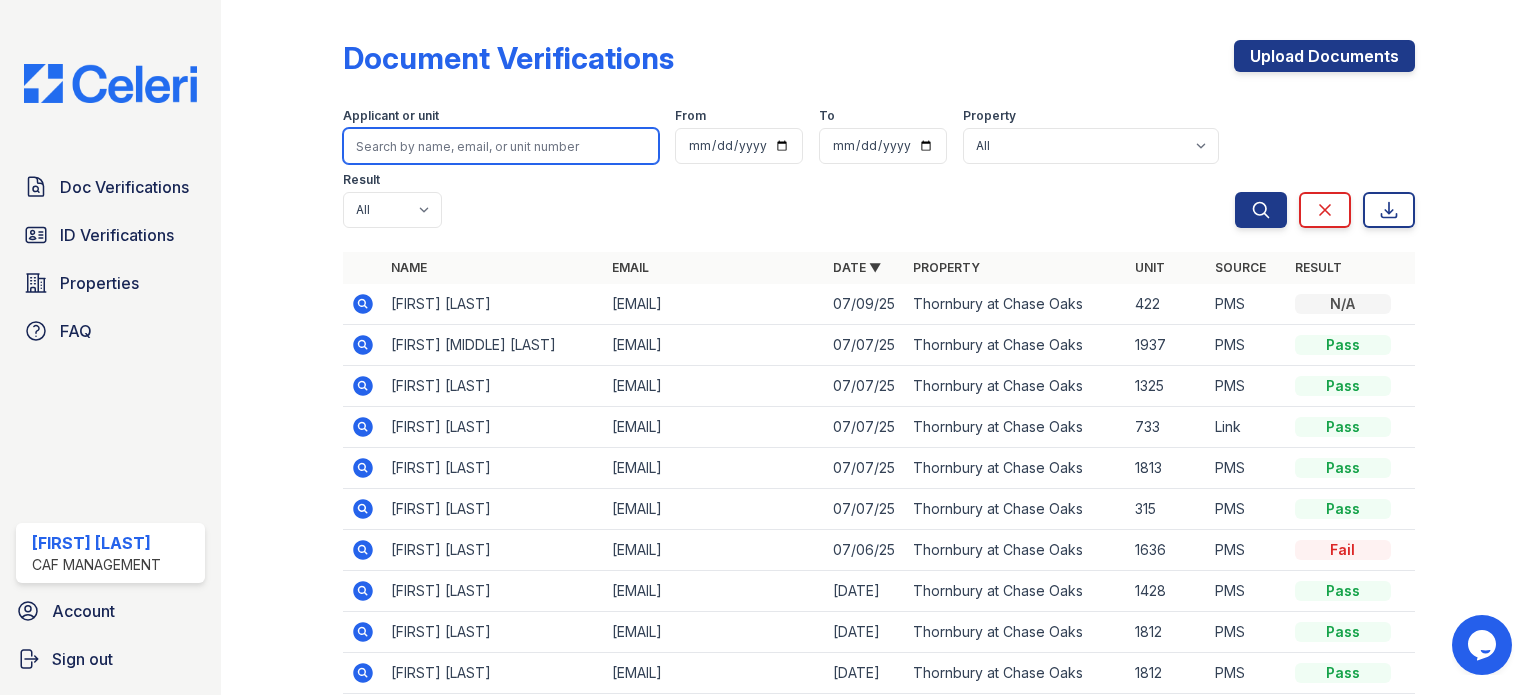click at bounding box center (501, 146) 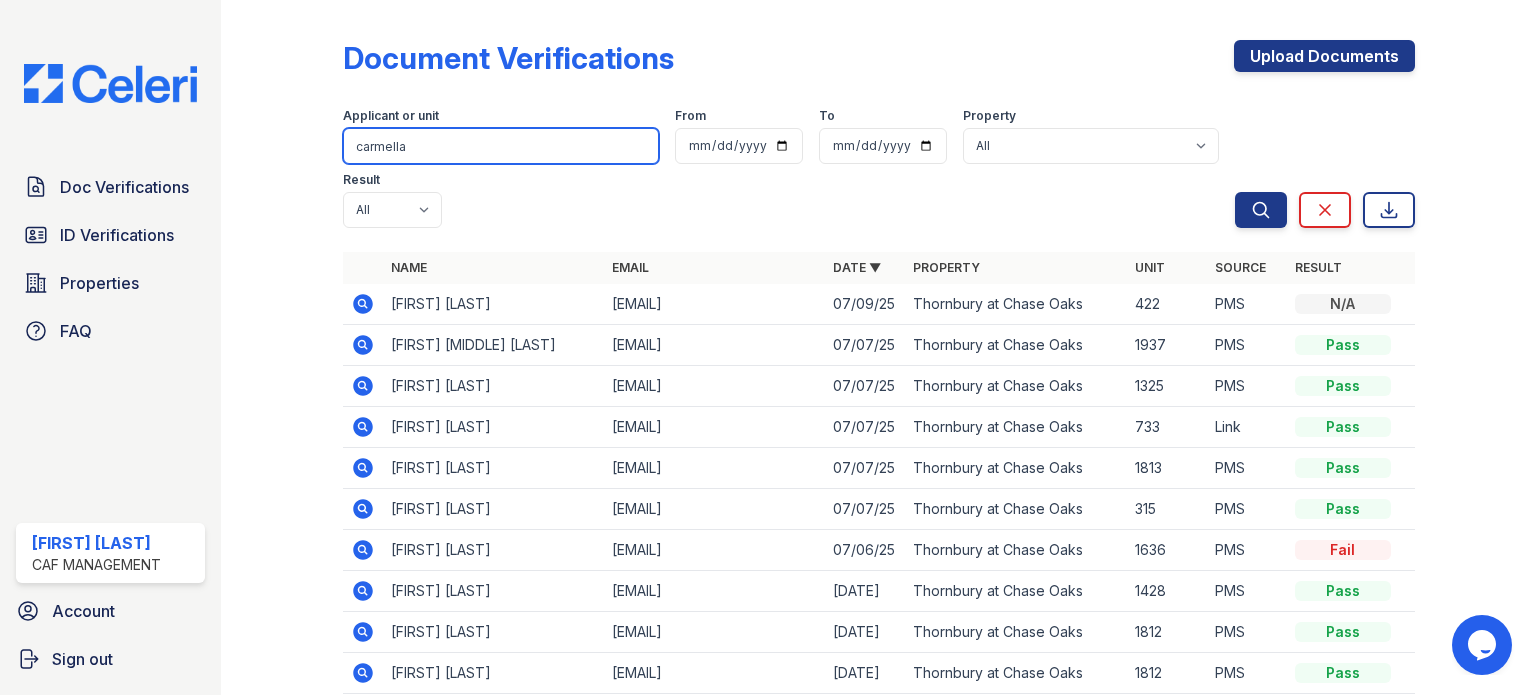 type on "carmella" 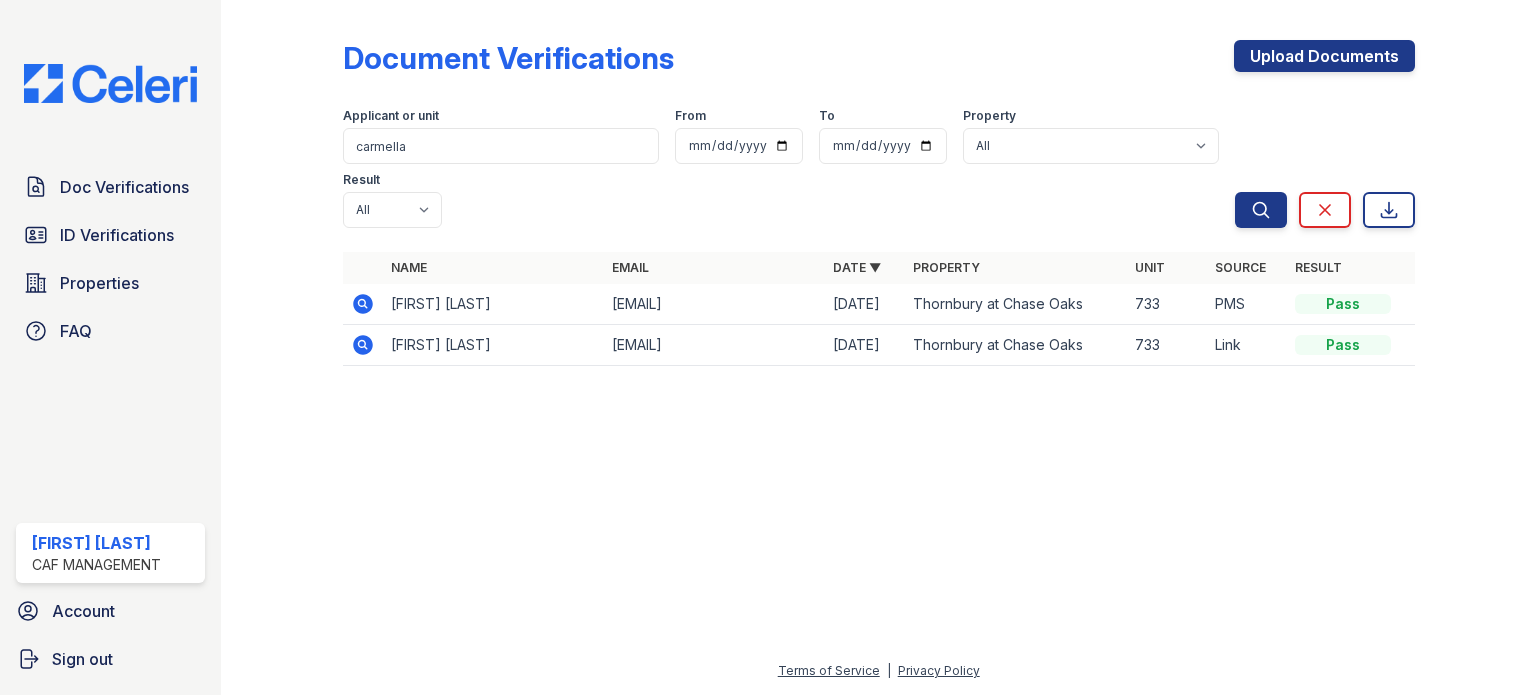 click at bounding box center [363, 304] 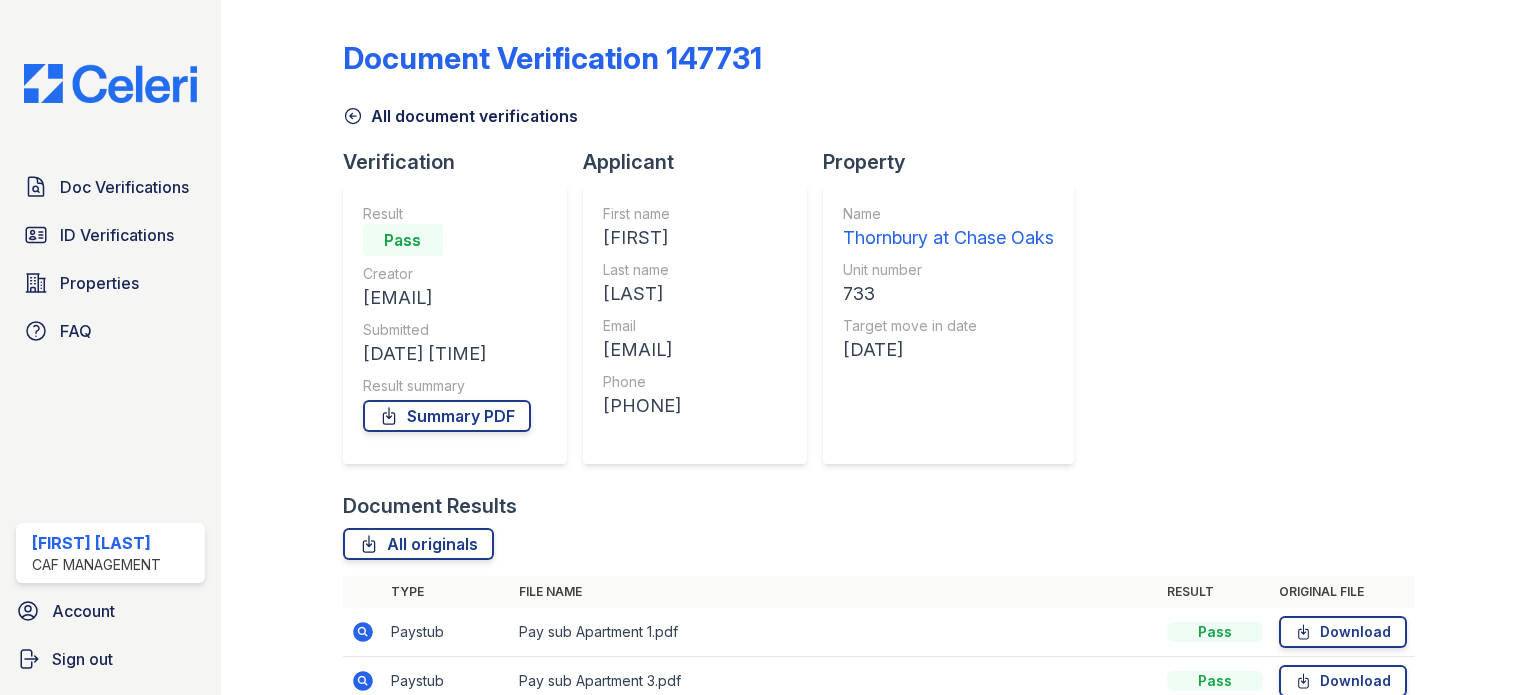 scroll, scrollTop: 0, scrollLeft: 0, axis: both 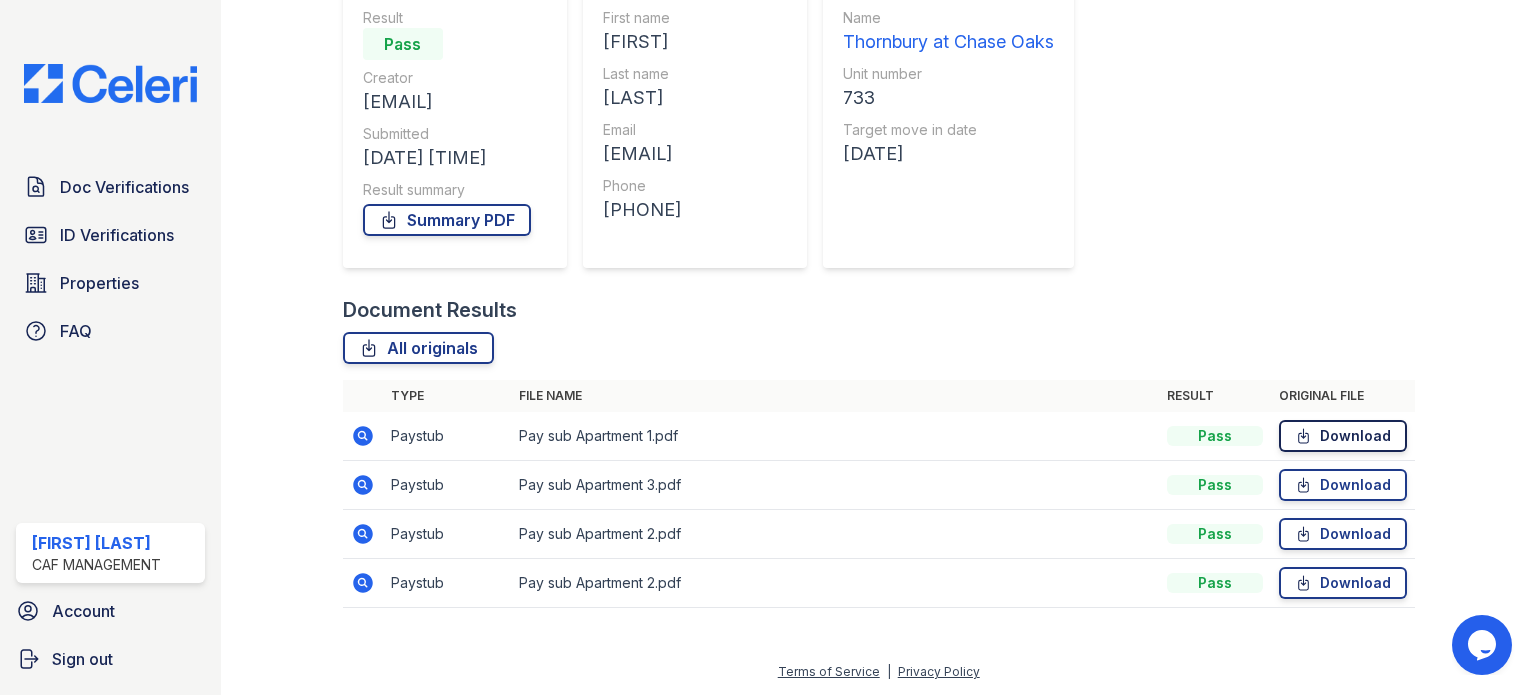 click on "Download" at bounding box center [1343, 436] 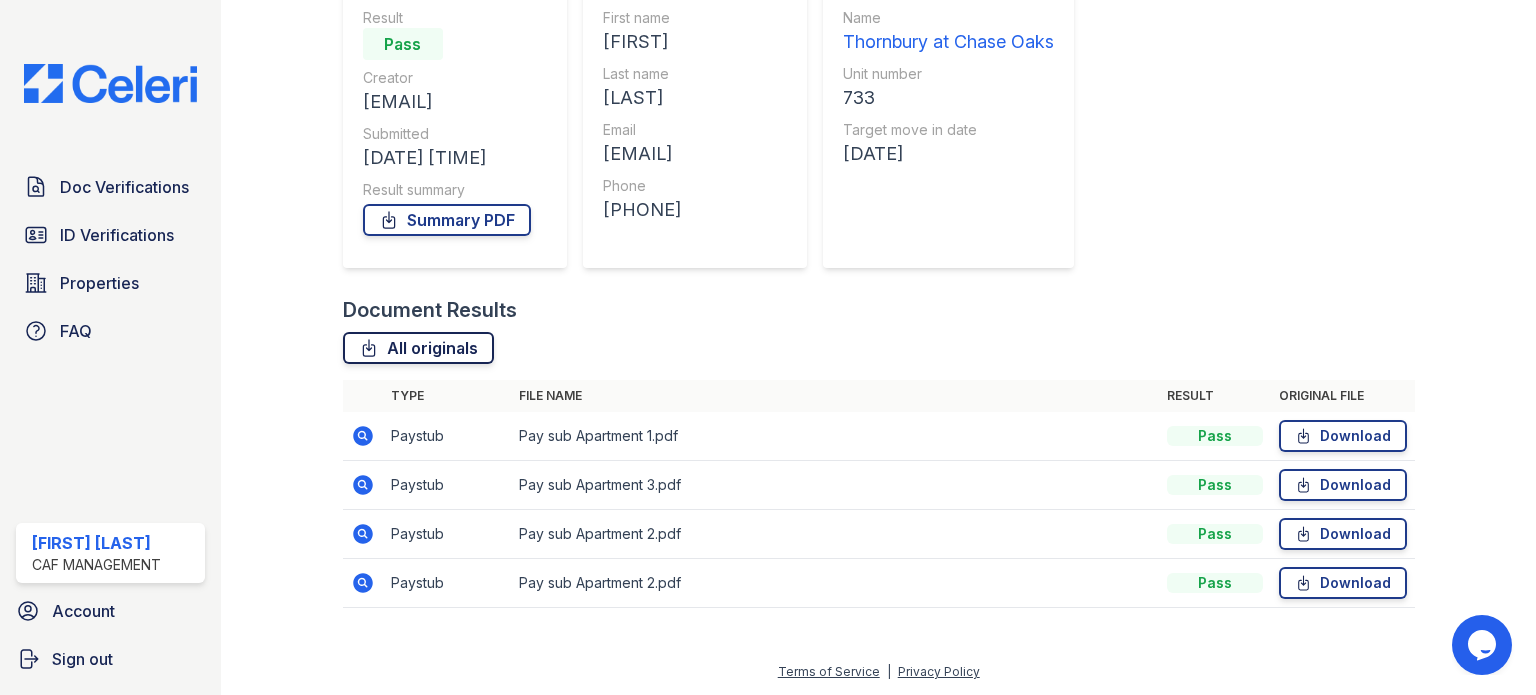 click on "All originals" at bounding box center [418, 348] 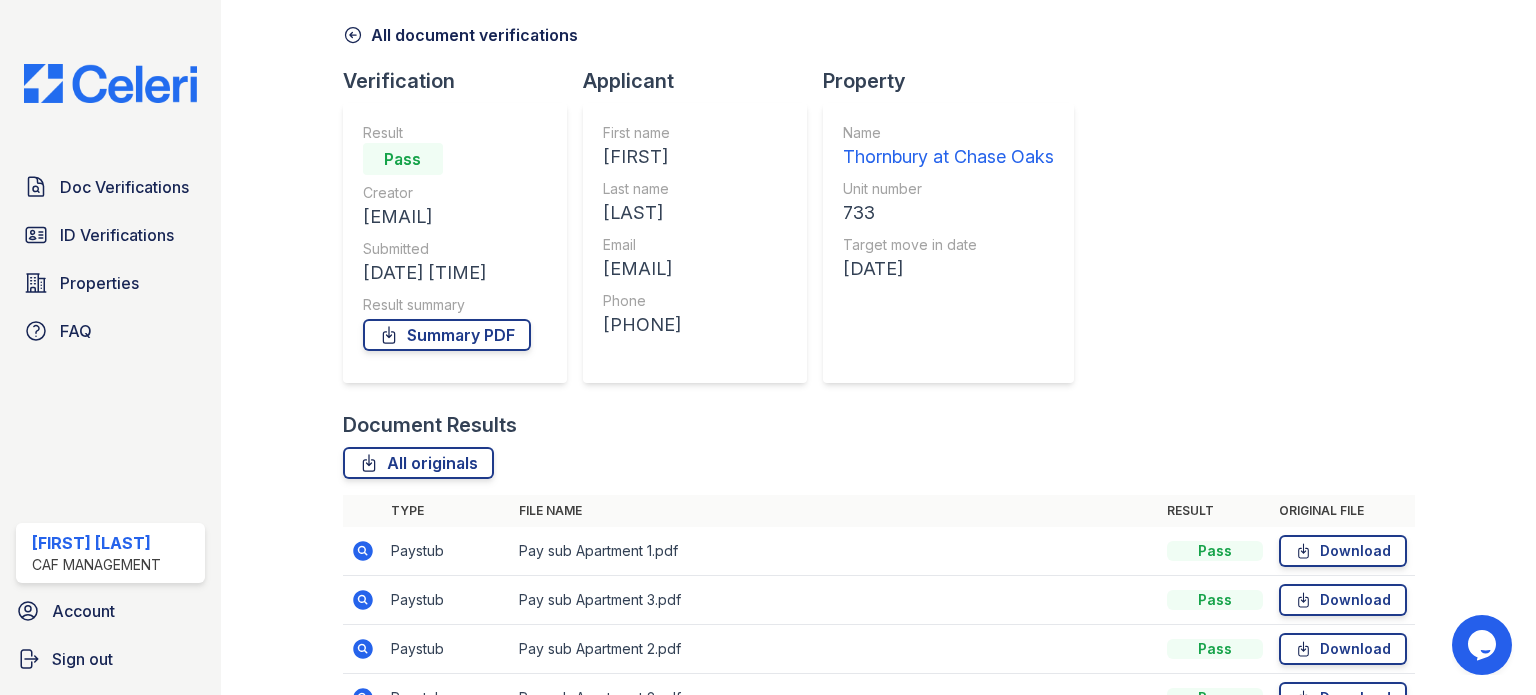 scroll, scrollTop: 0, scrollLeft: 0, axis: both 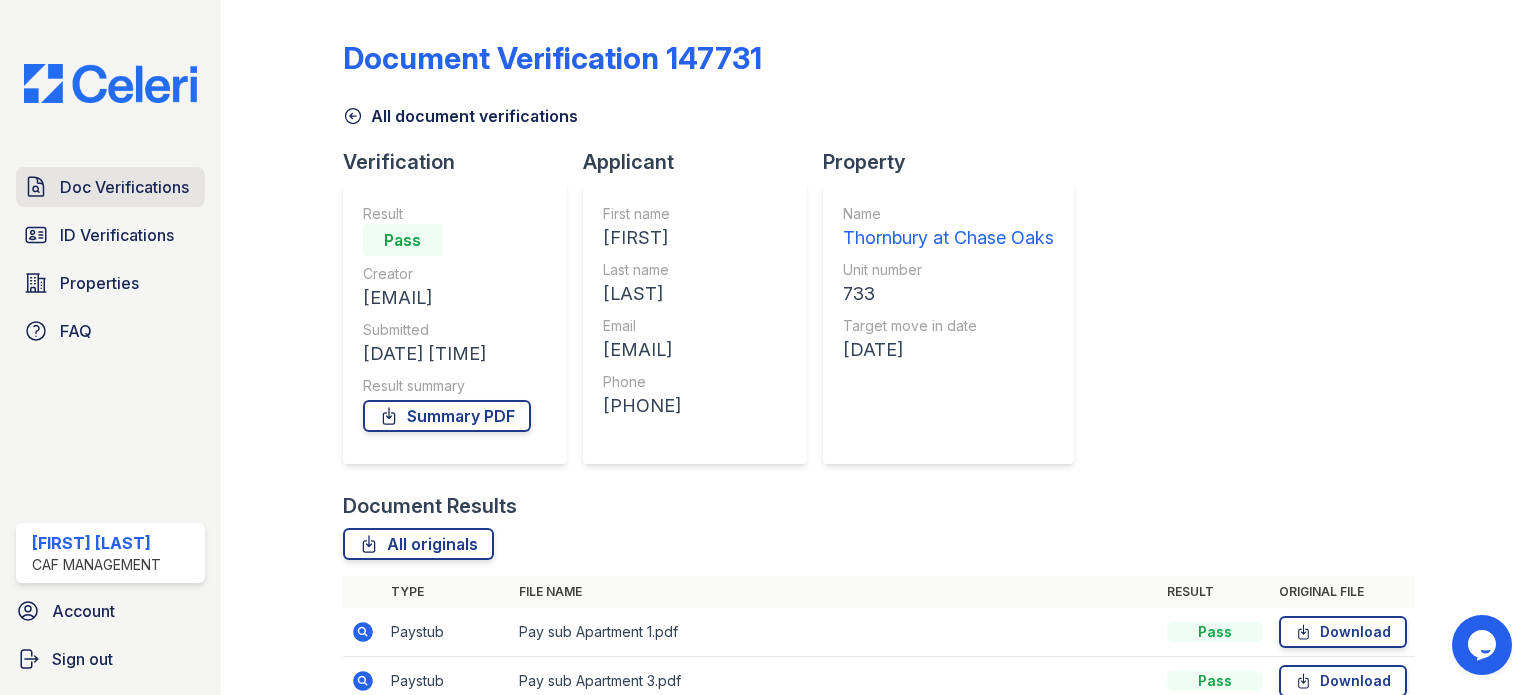 click on "Doc Verifications" at bounding box center (124, 187) 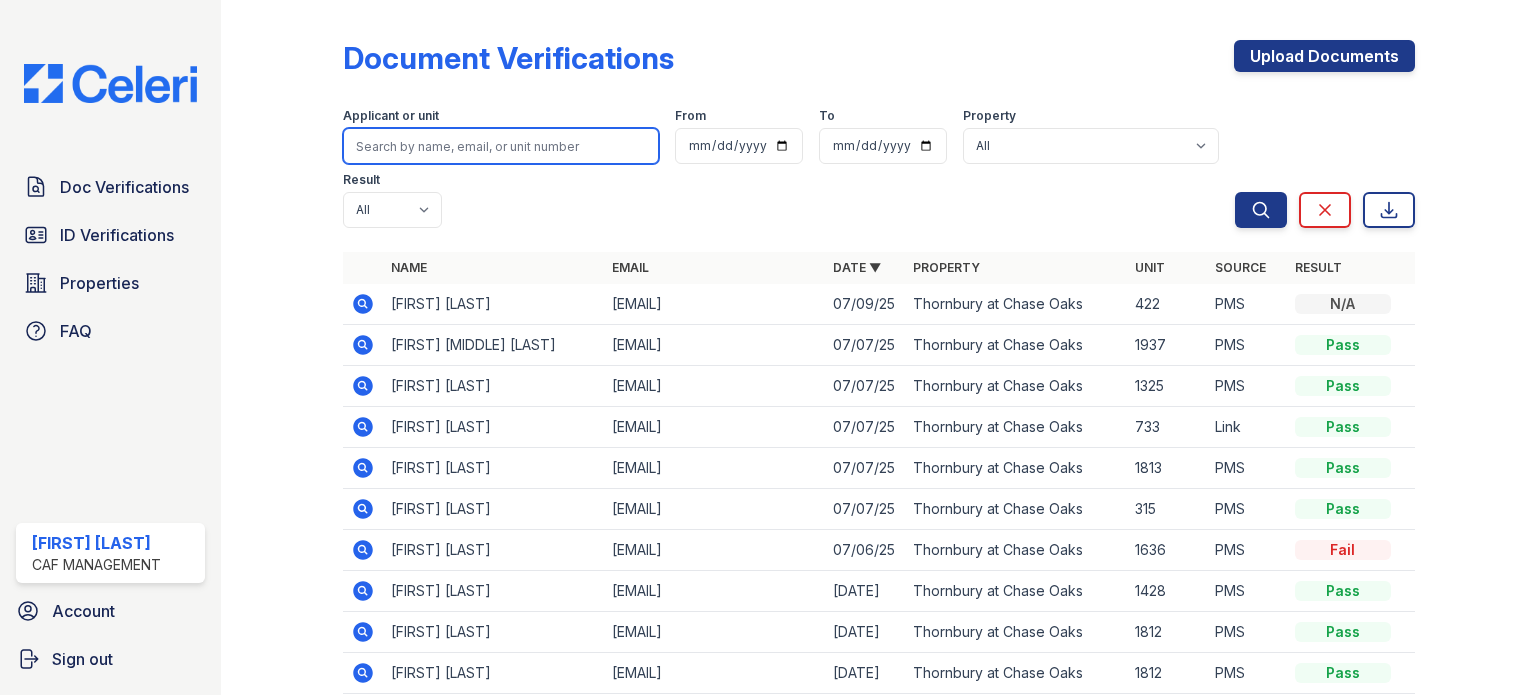 click at bounding box center [501, 146] 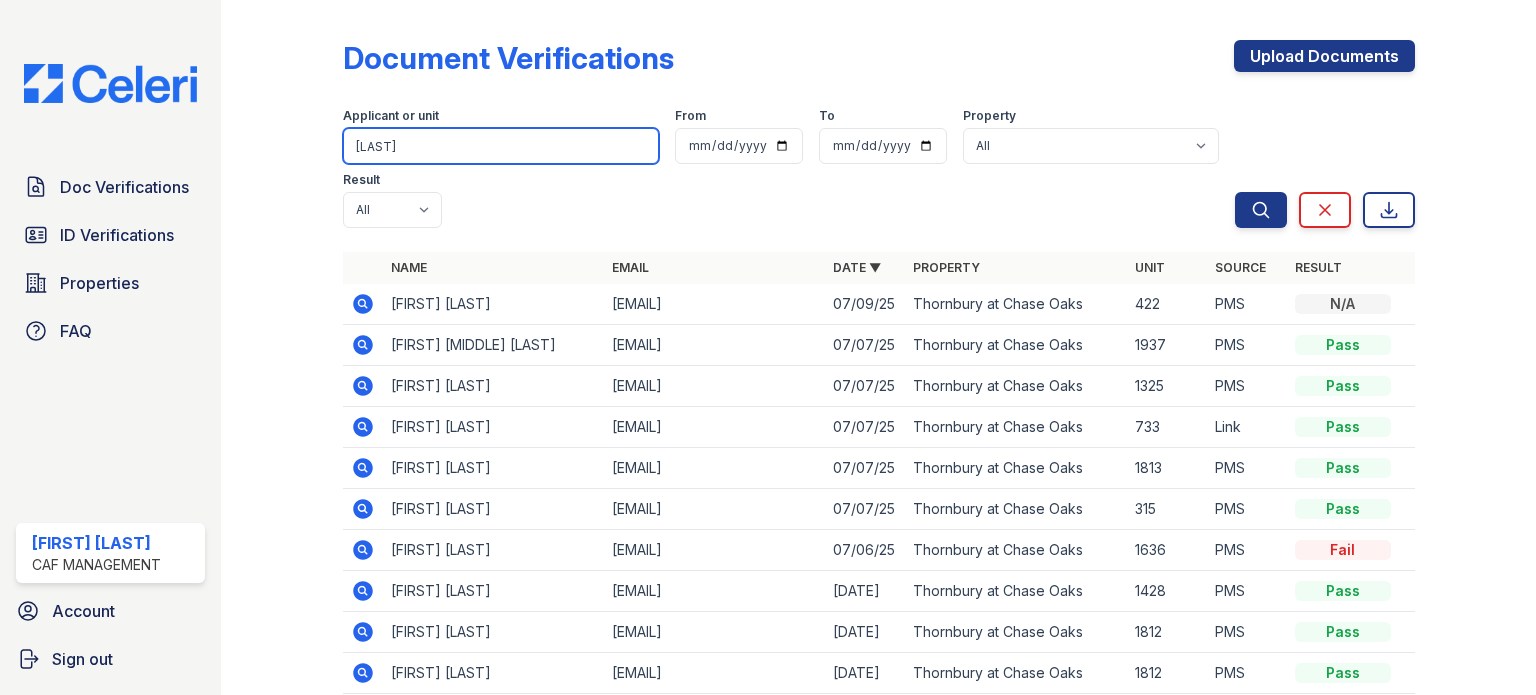 type on "[LAST]" 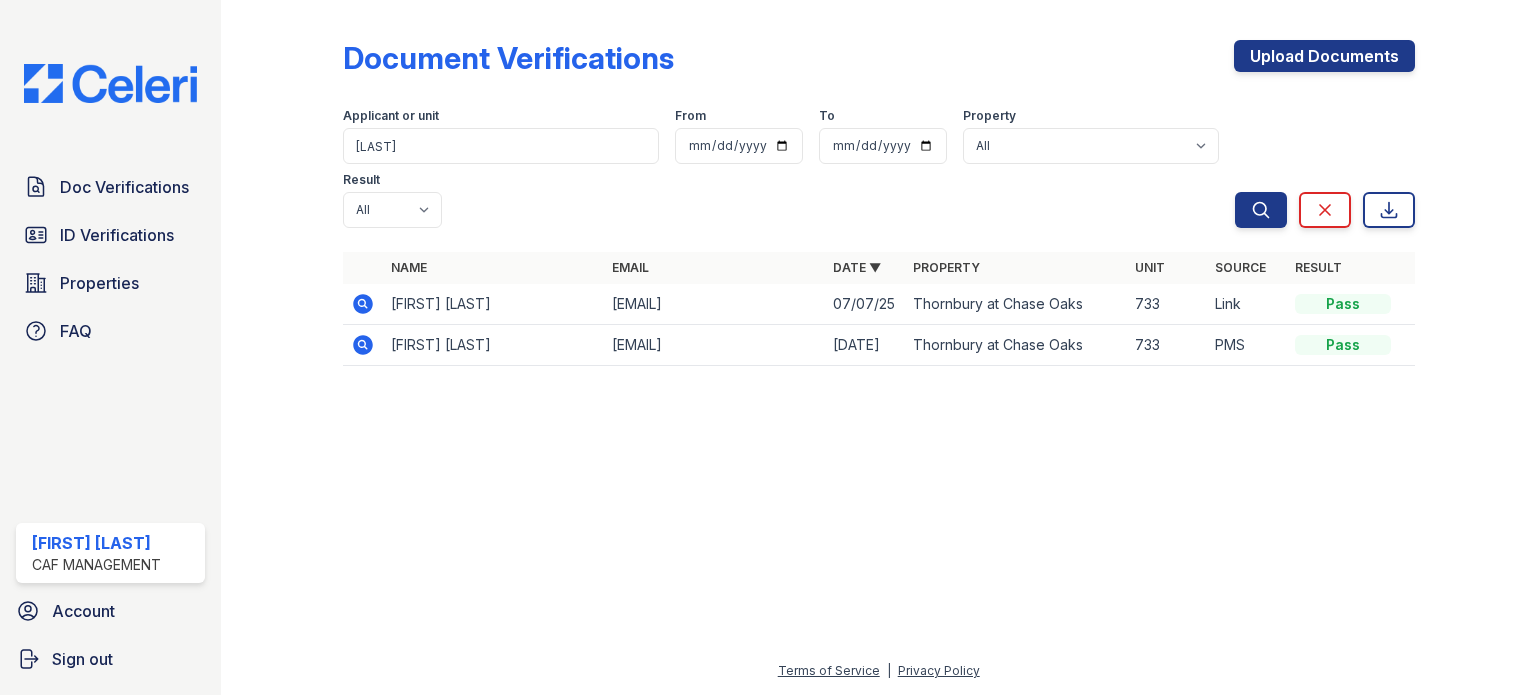 click at bounding box center [363, 304] 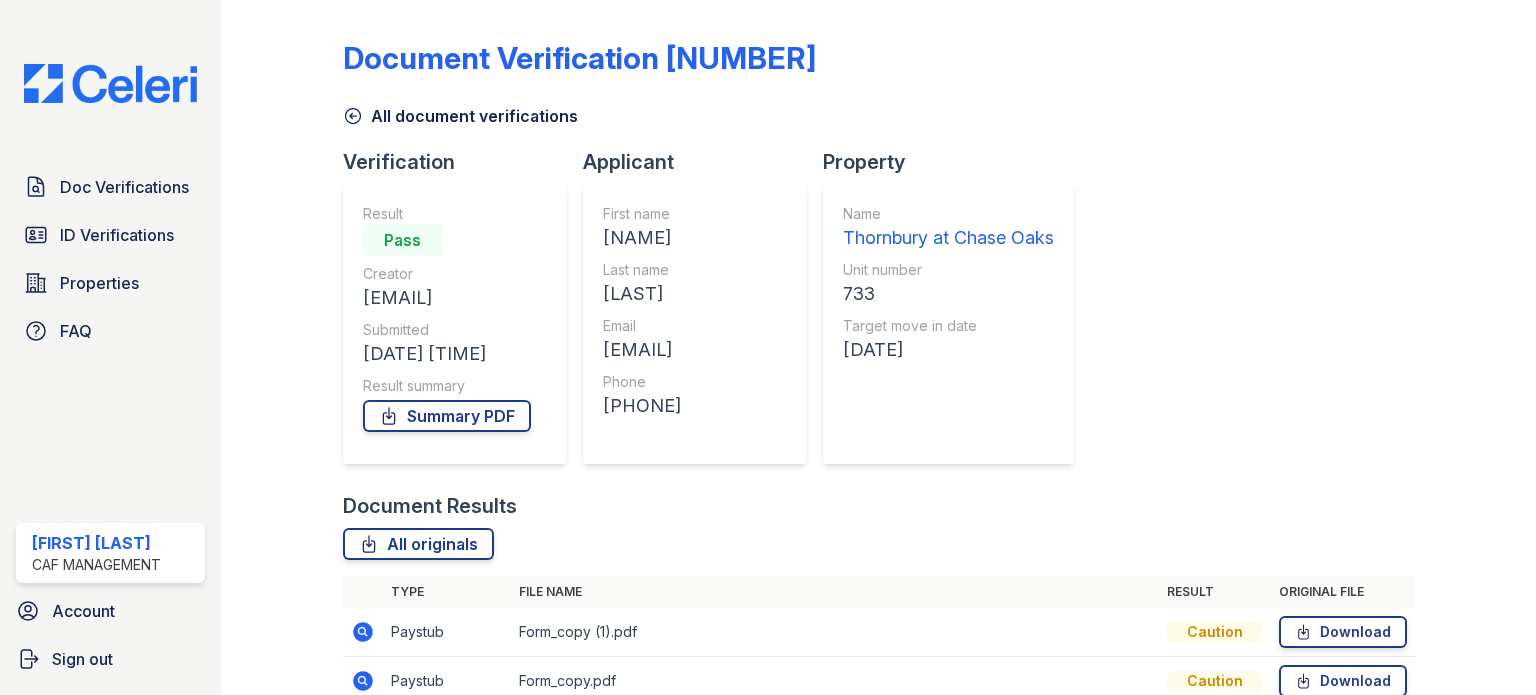 scroll, scrollTop: 0, scrollLeft: 0, axis: both 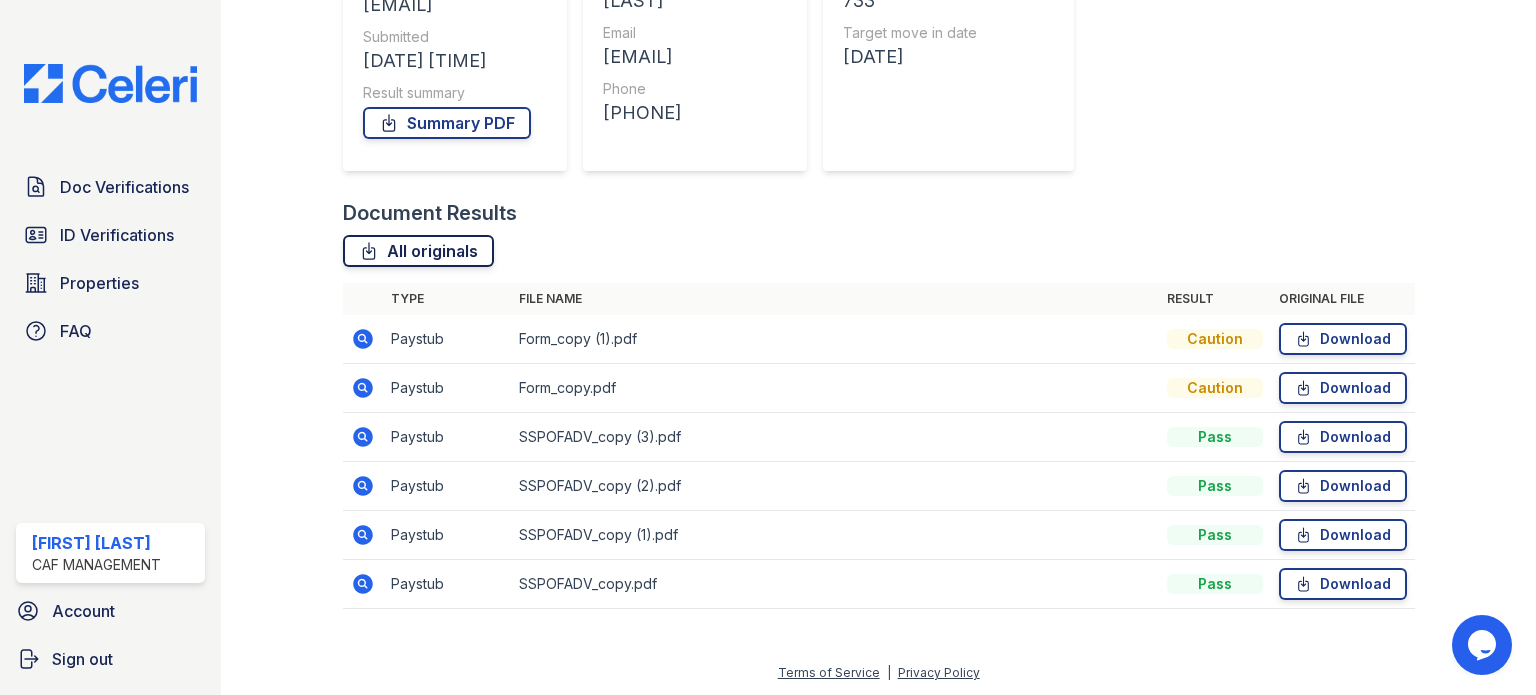 click on "All originals" at bounding box center [418, 251] 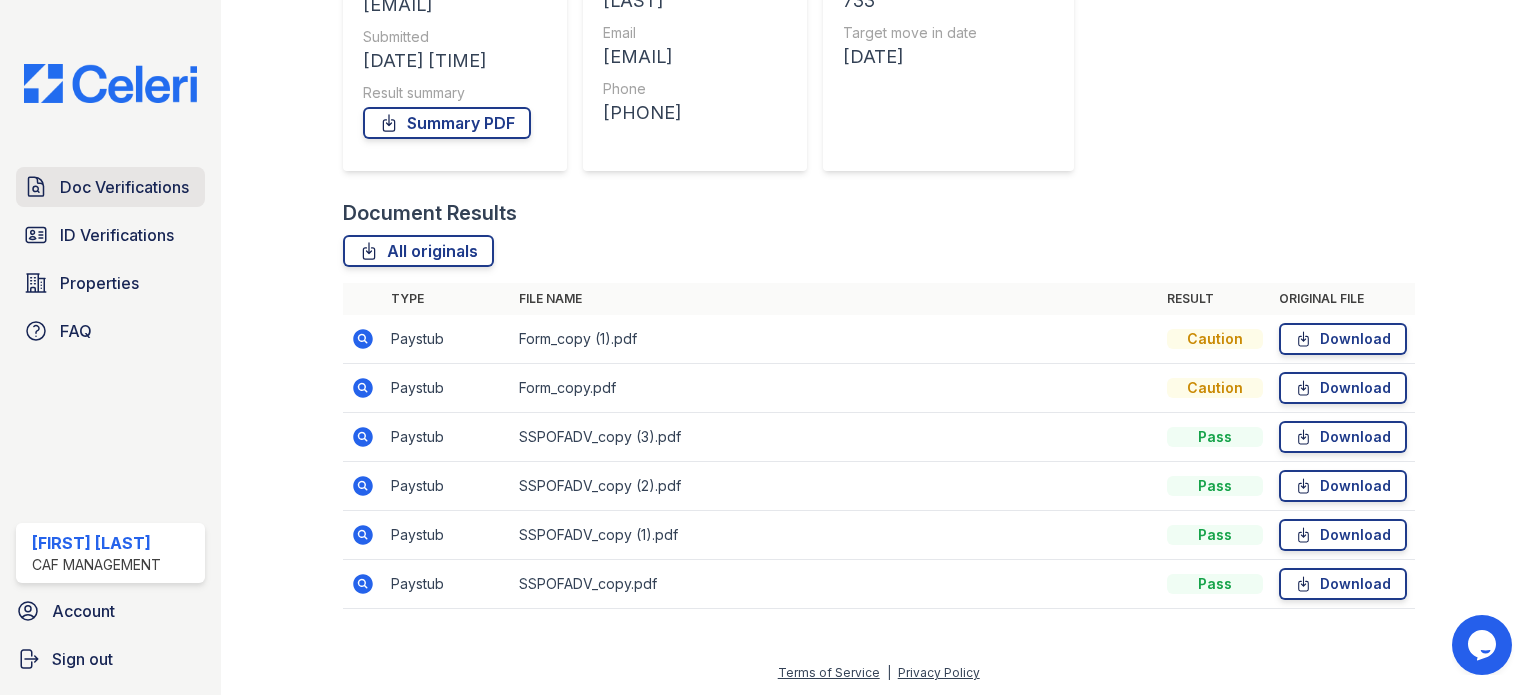 click on "Doc Verifications" at bounding box center (124, 187) 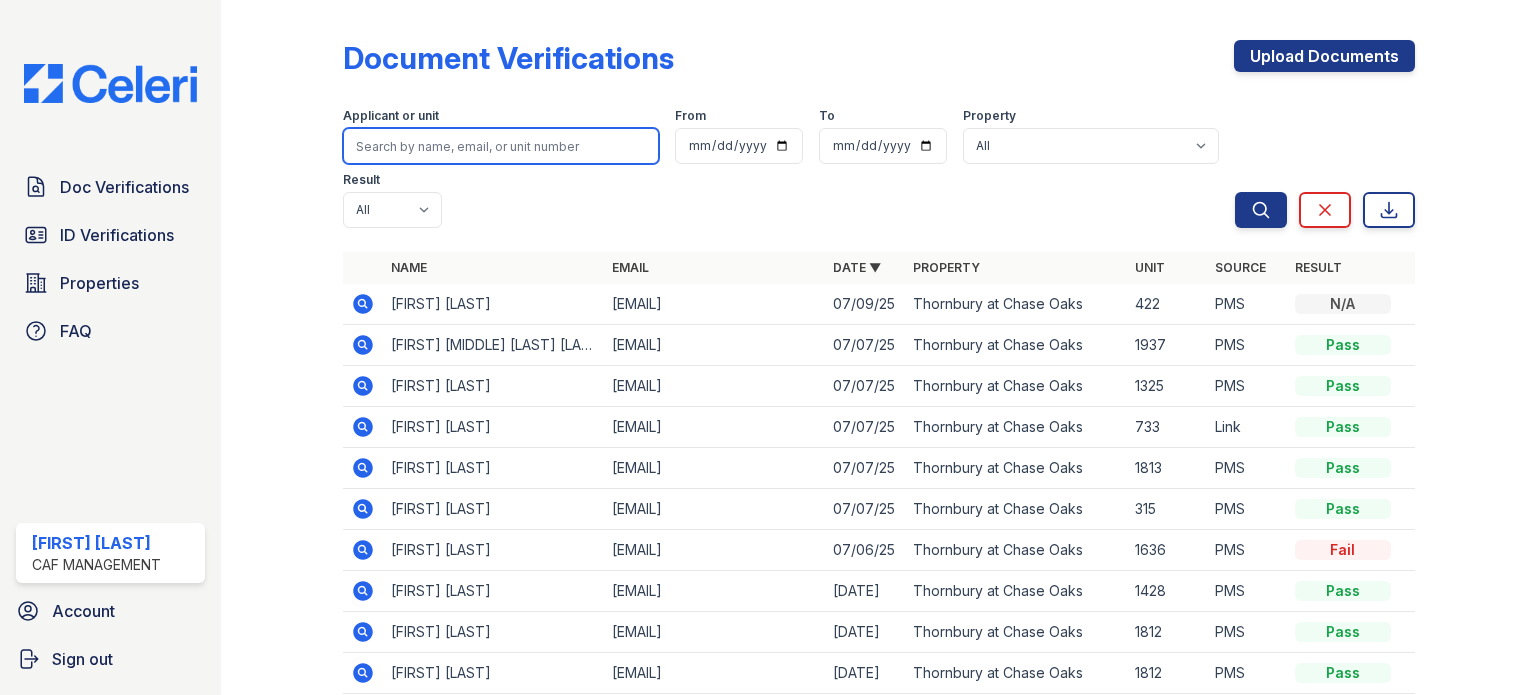 click at bounding box center [501, 146] 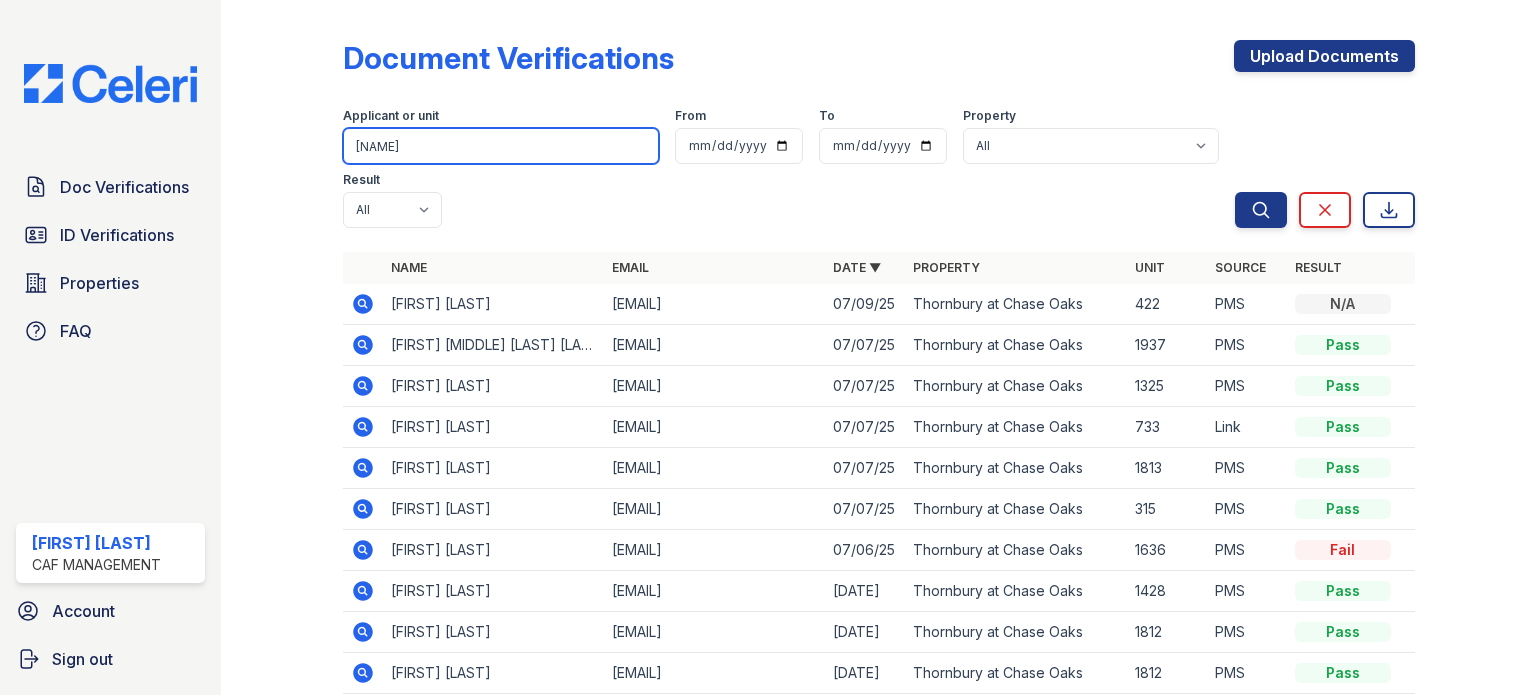 type on "[NAME]" 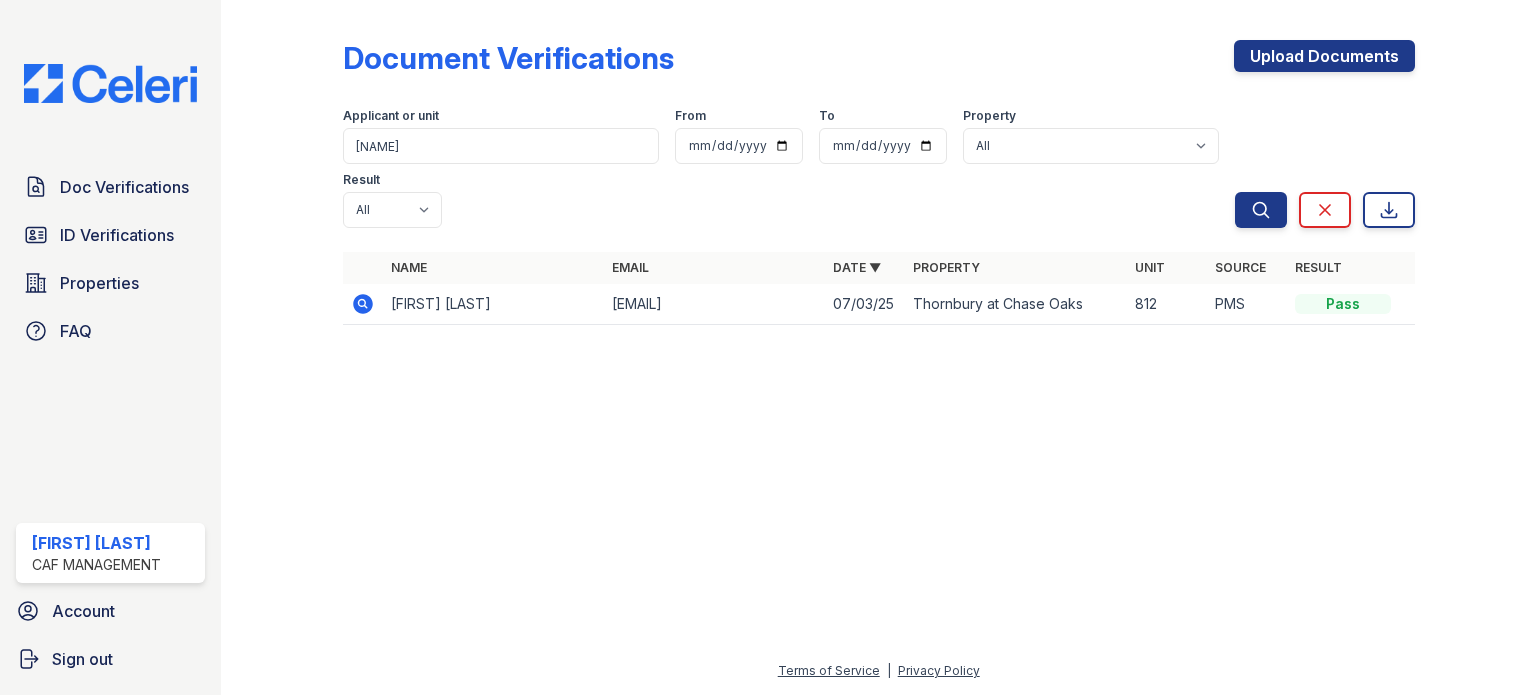click at bounding box center (363, 304) 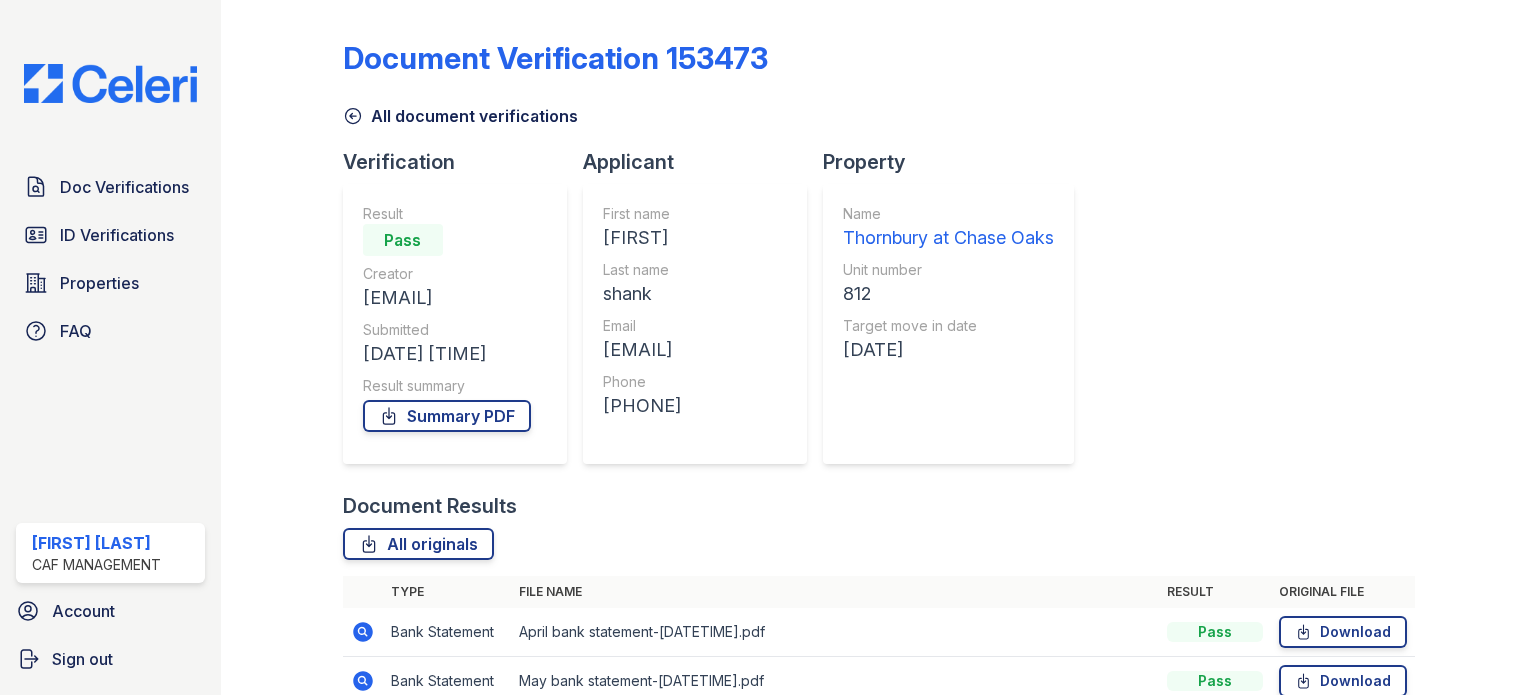 scroll, scrollTop: 0, scrollLeft: 0, axis: both 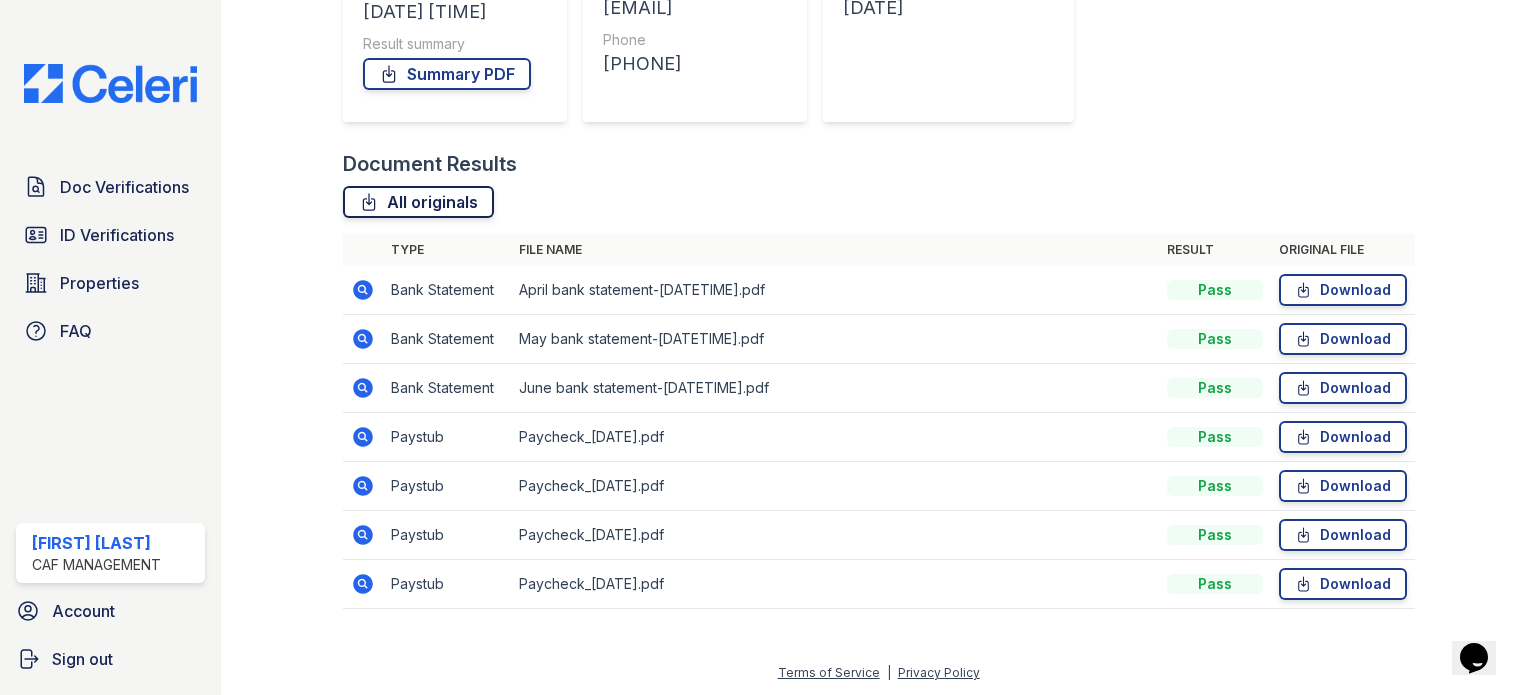 click on "All originals" at bounding box center [418, 202] 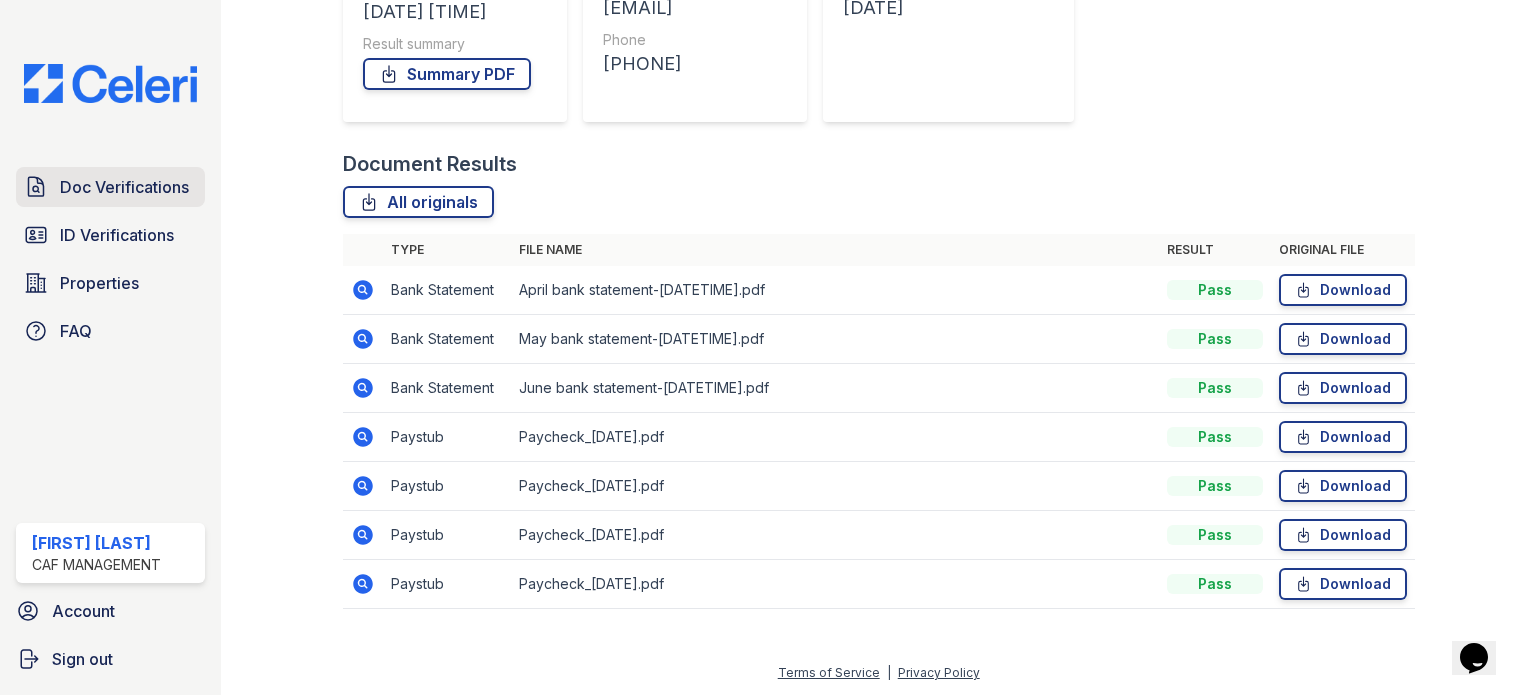 click on "Doc Verifications" at bounding box center (124, 187) 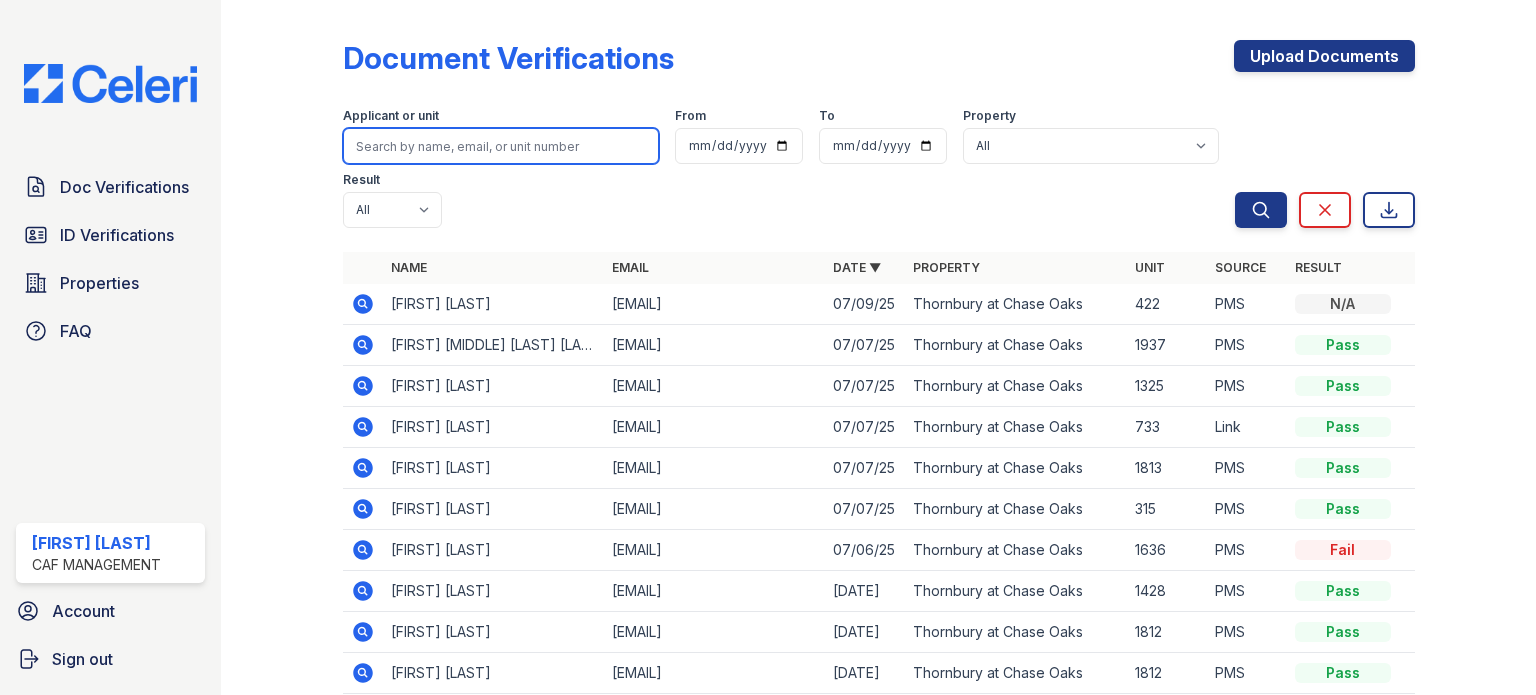 click at bounding box center (501, 146) 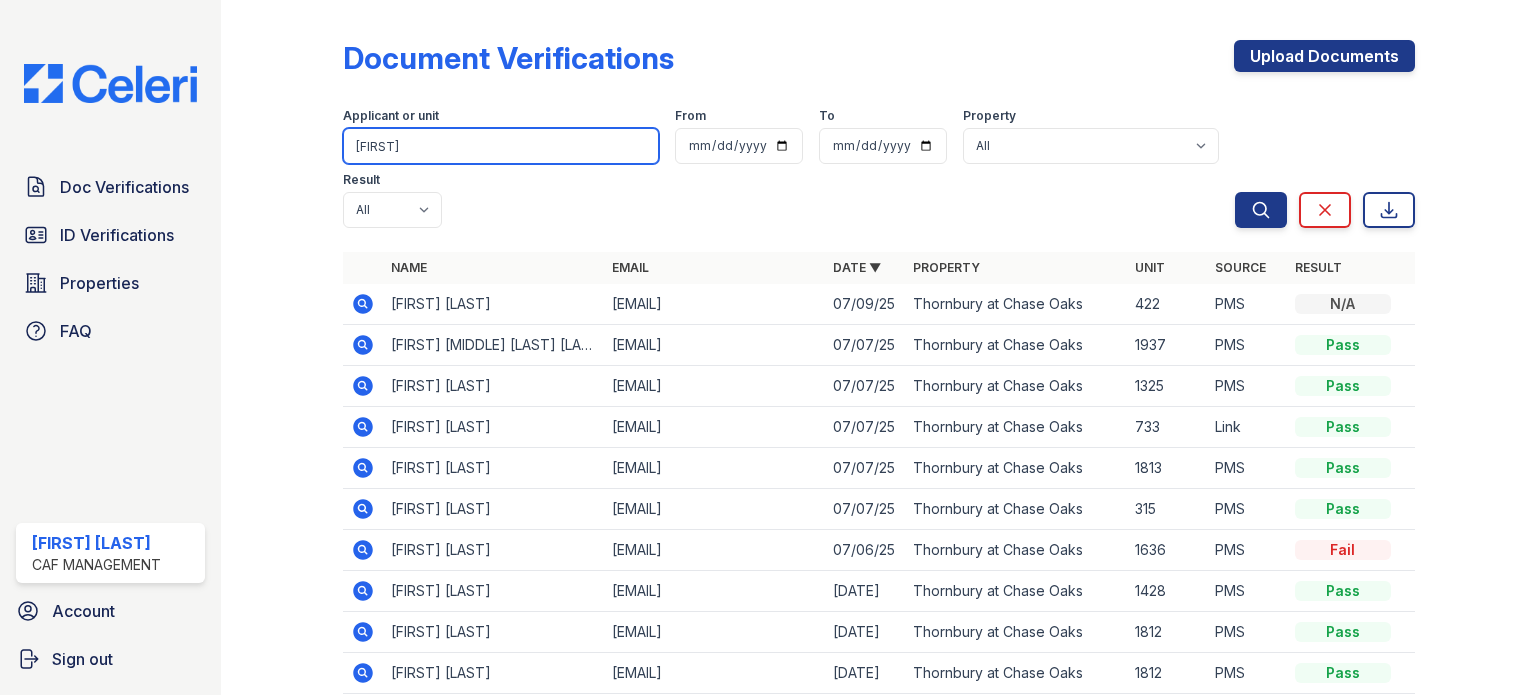 type on "Mariaelena" 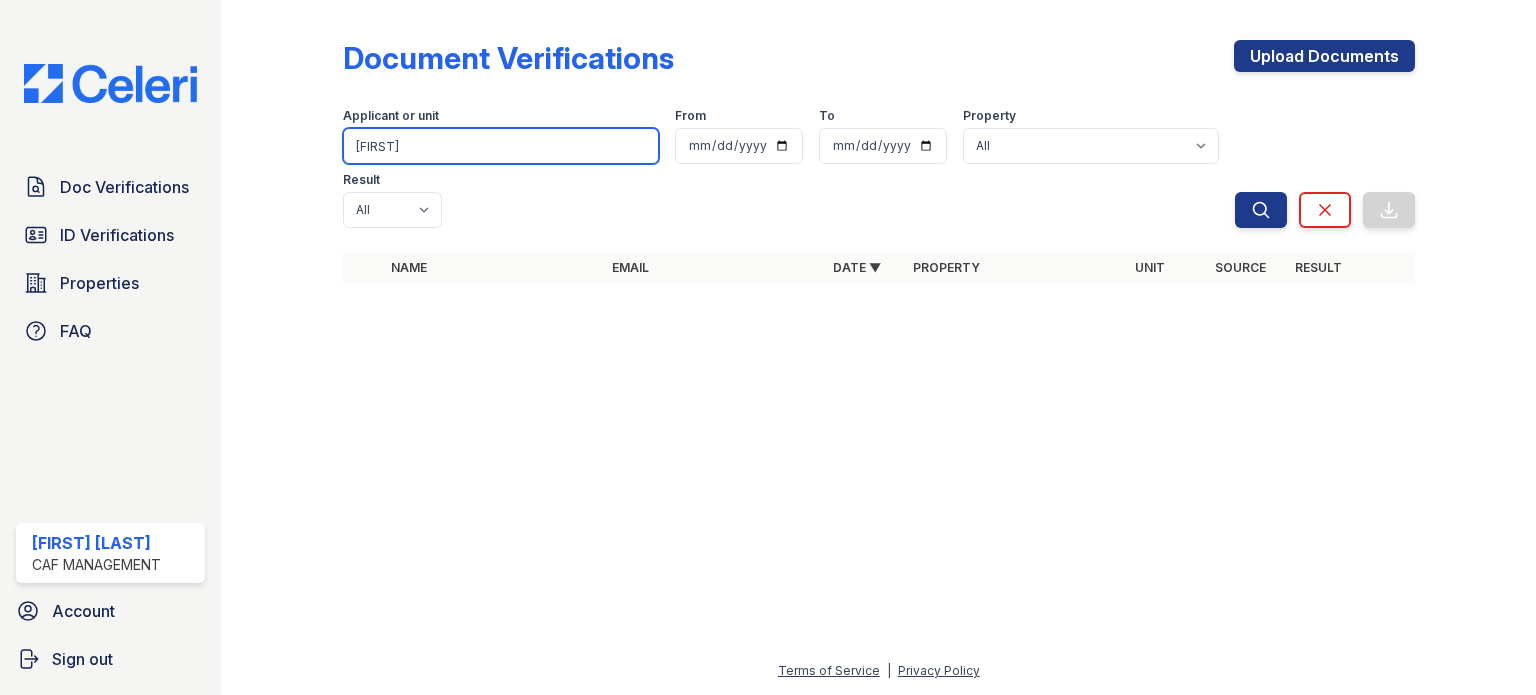 click on "Mariaelena" at bounding box center [501, 146] 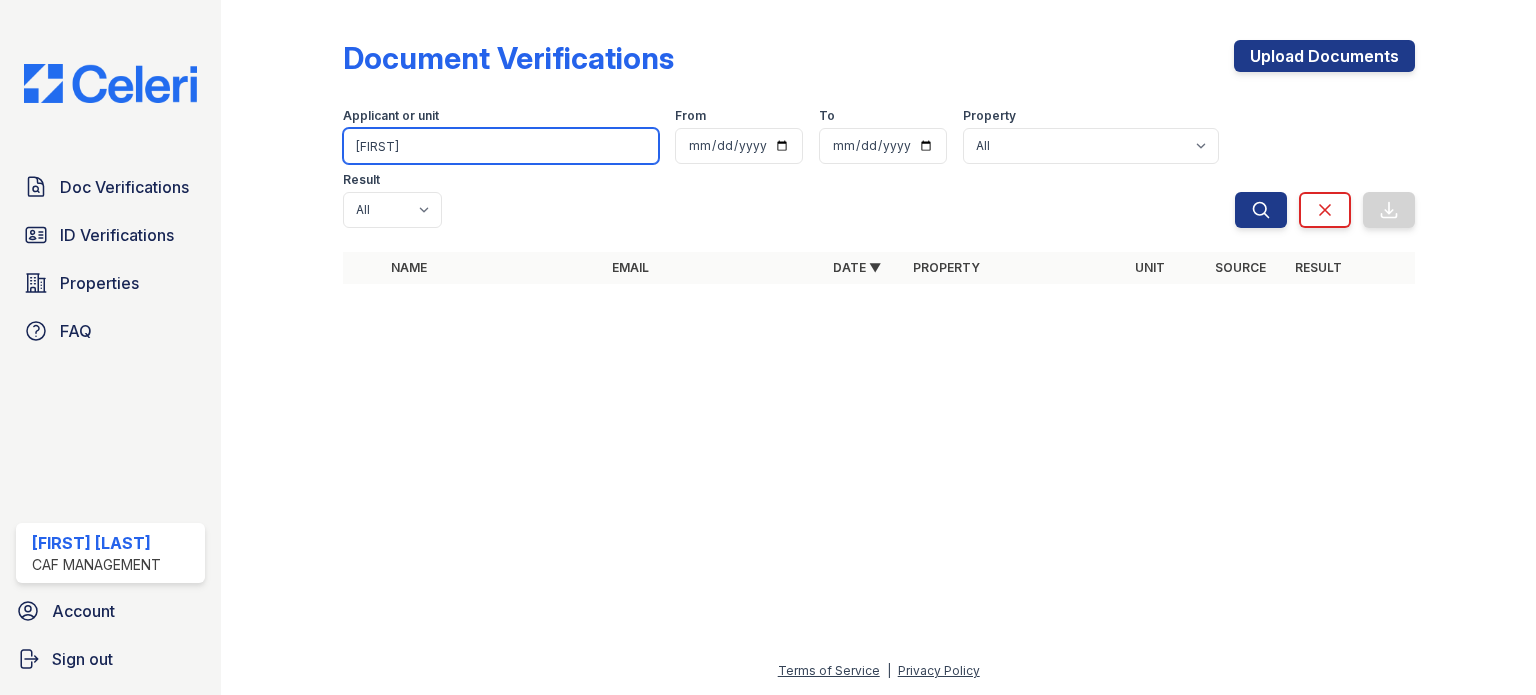 type on "Adrian" 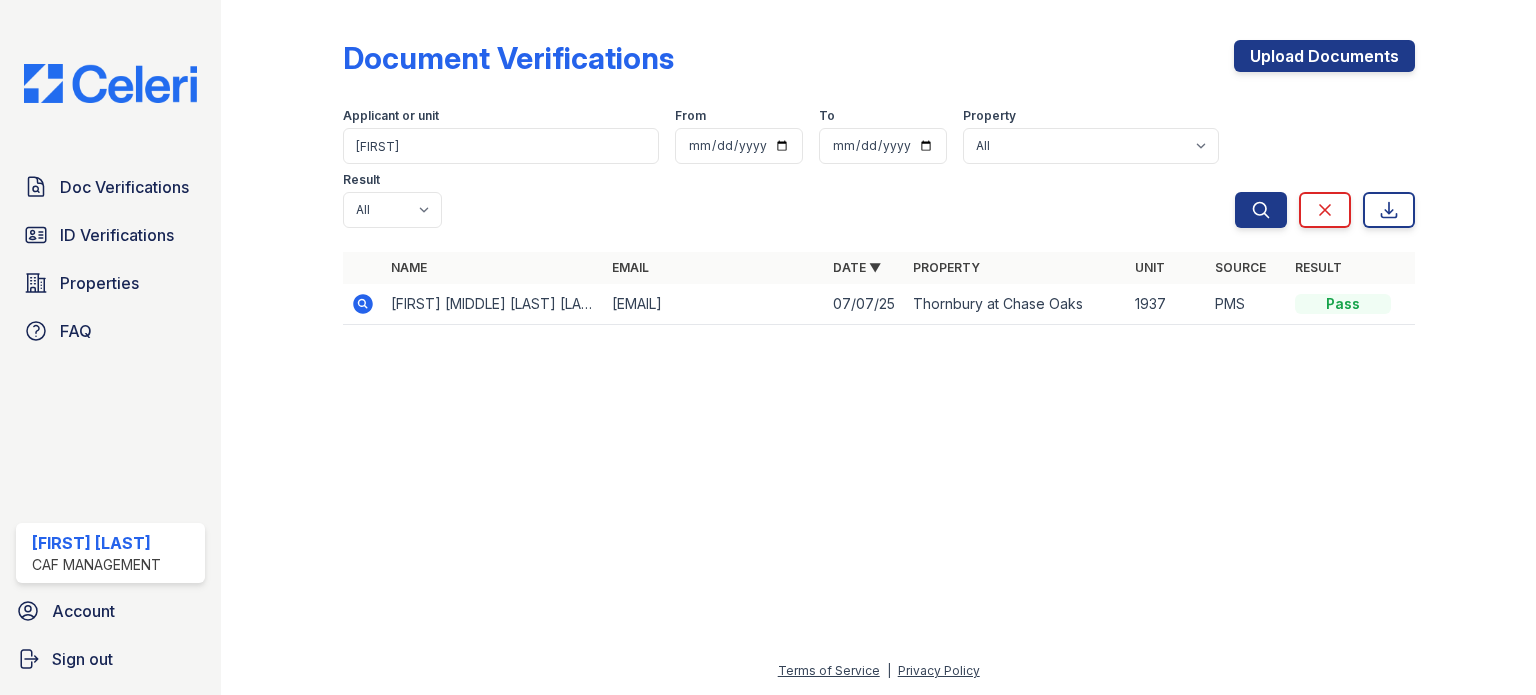 click at bounding box center (363, 304) 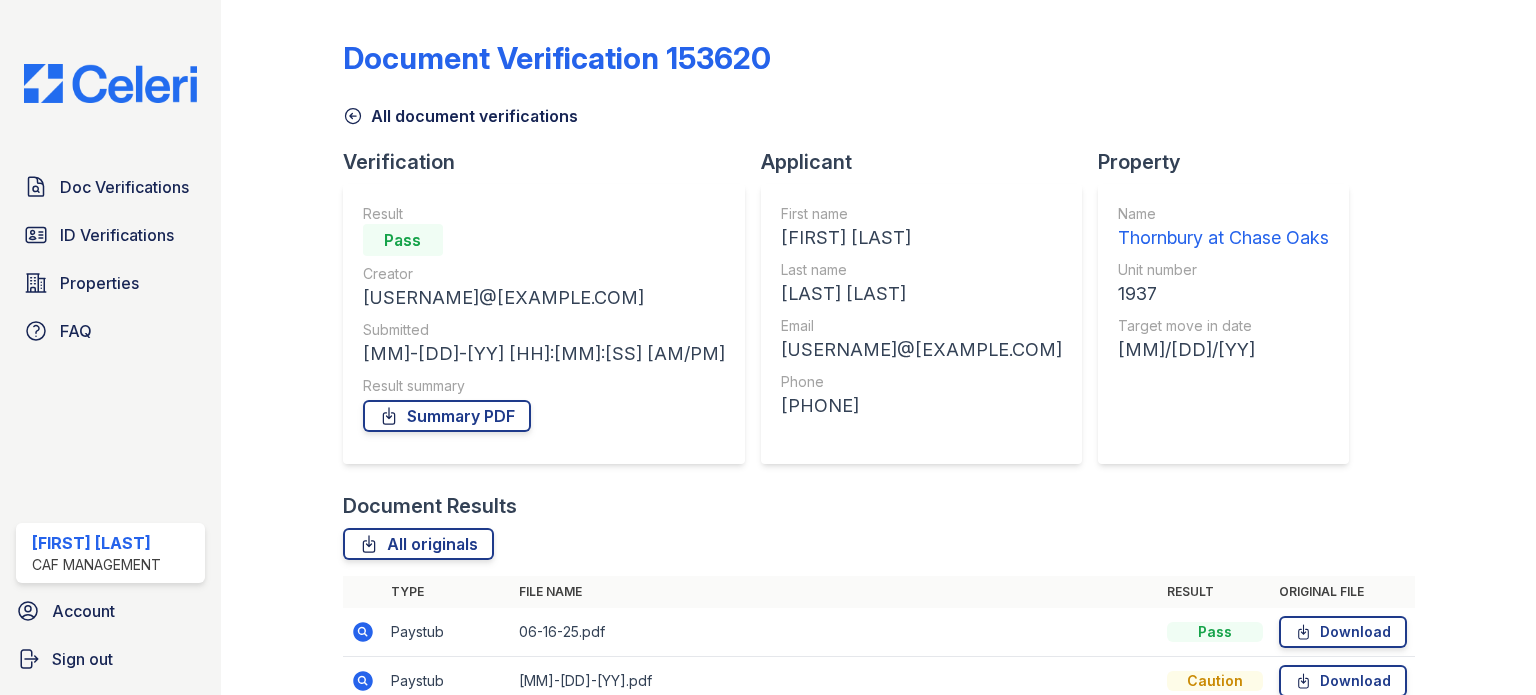 scroll, scrollTop: 0, scrollLeft: 0, axis: both 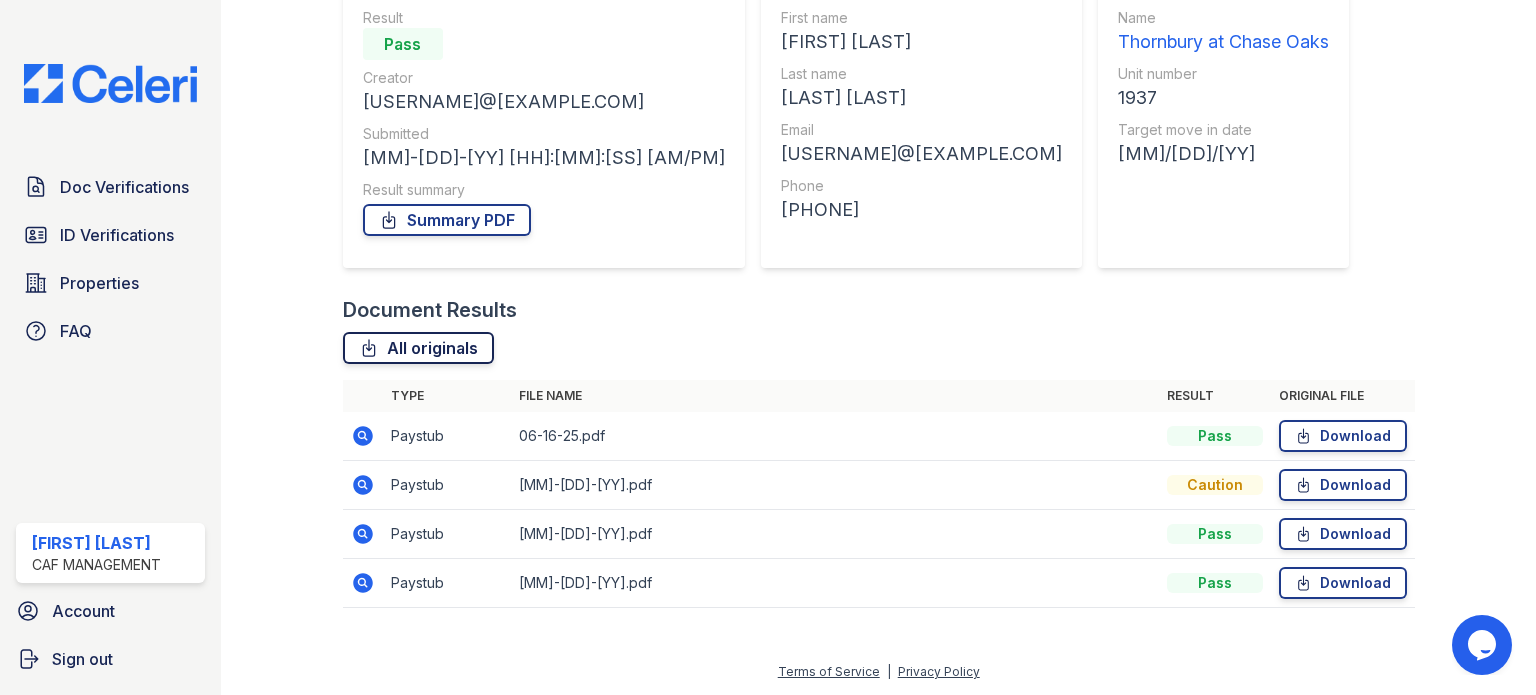 click on "All originals" at bounding box center [418, 348] 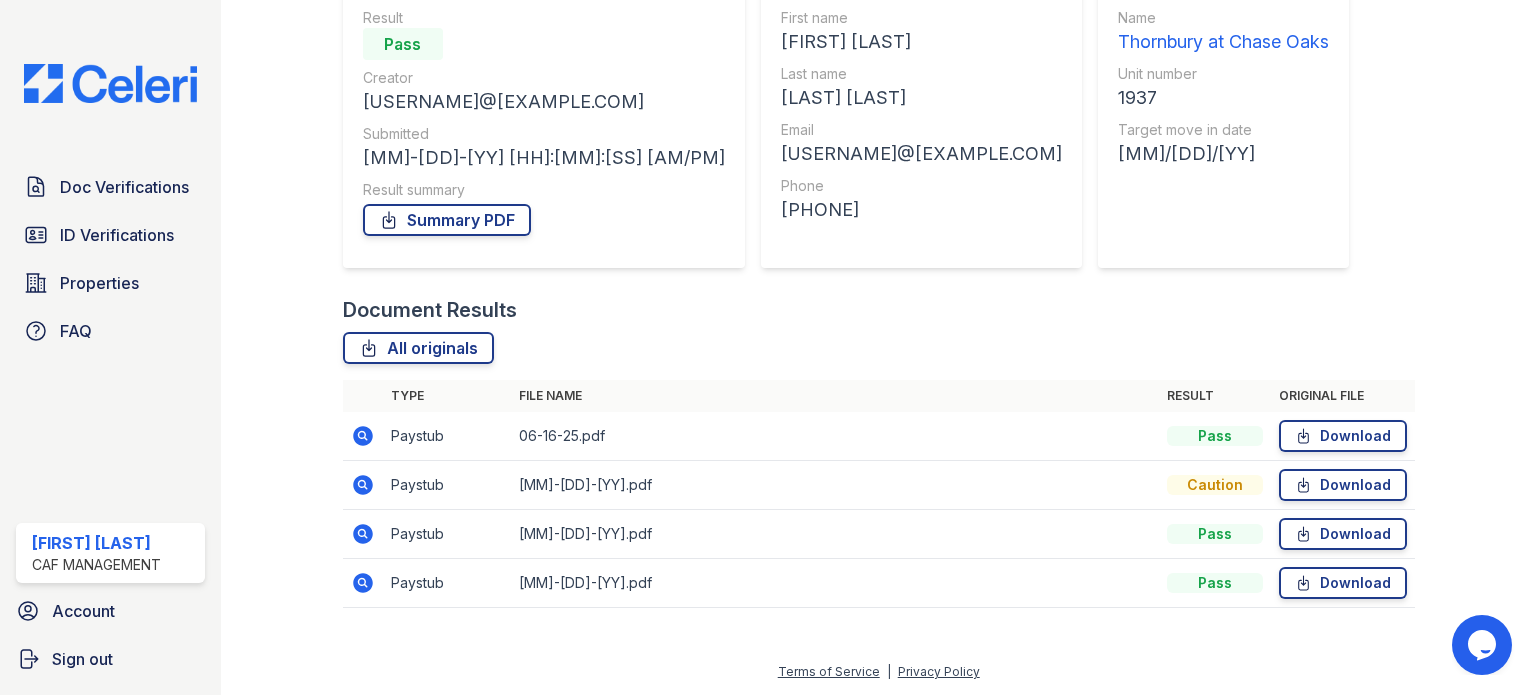click at bounding box center (363, 436) 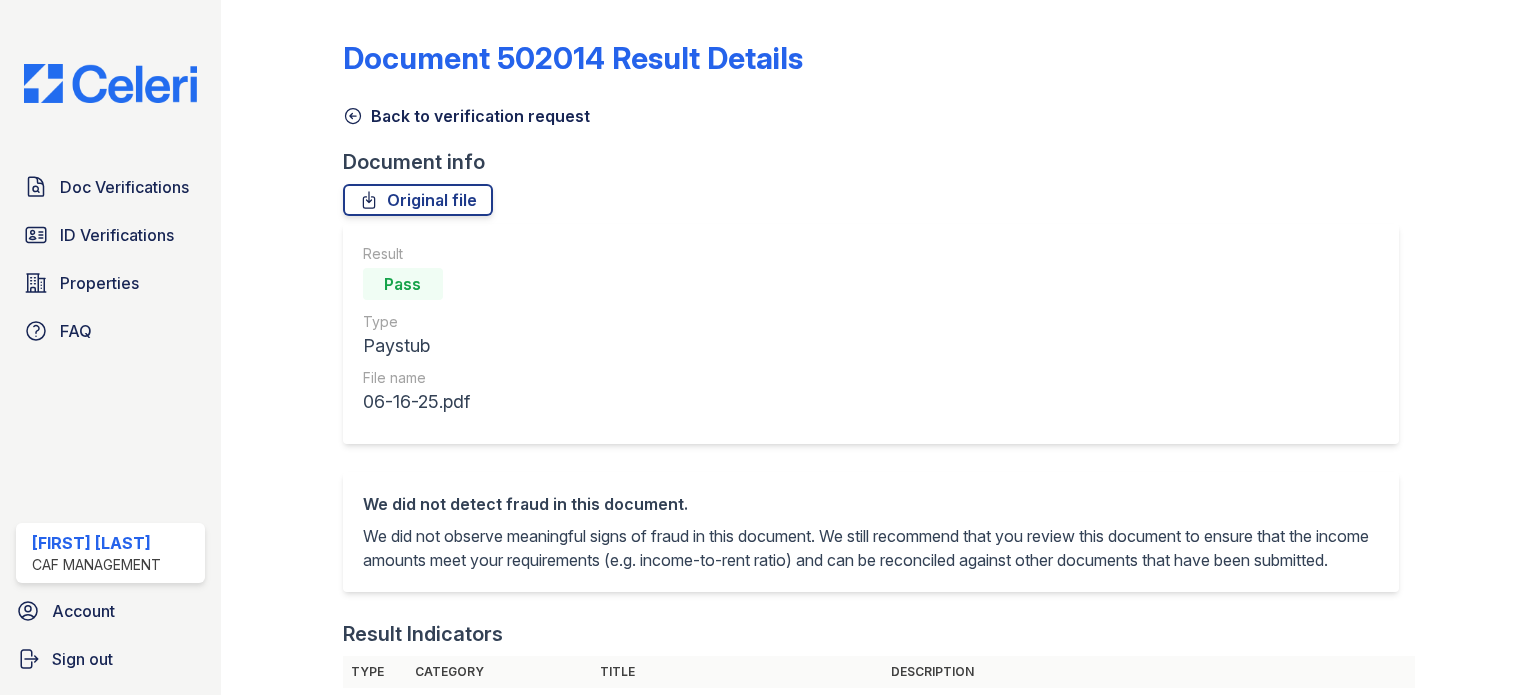 scroll, scrollTop: 0, scrollLeft: 0, axis: both 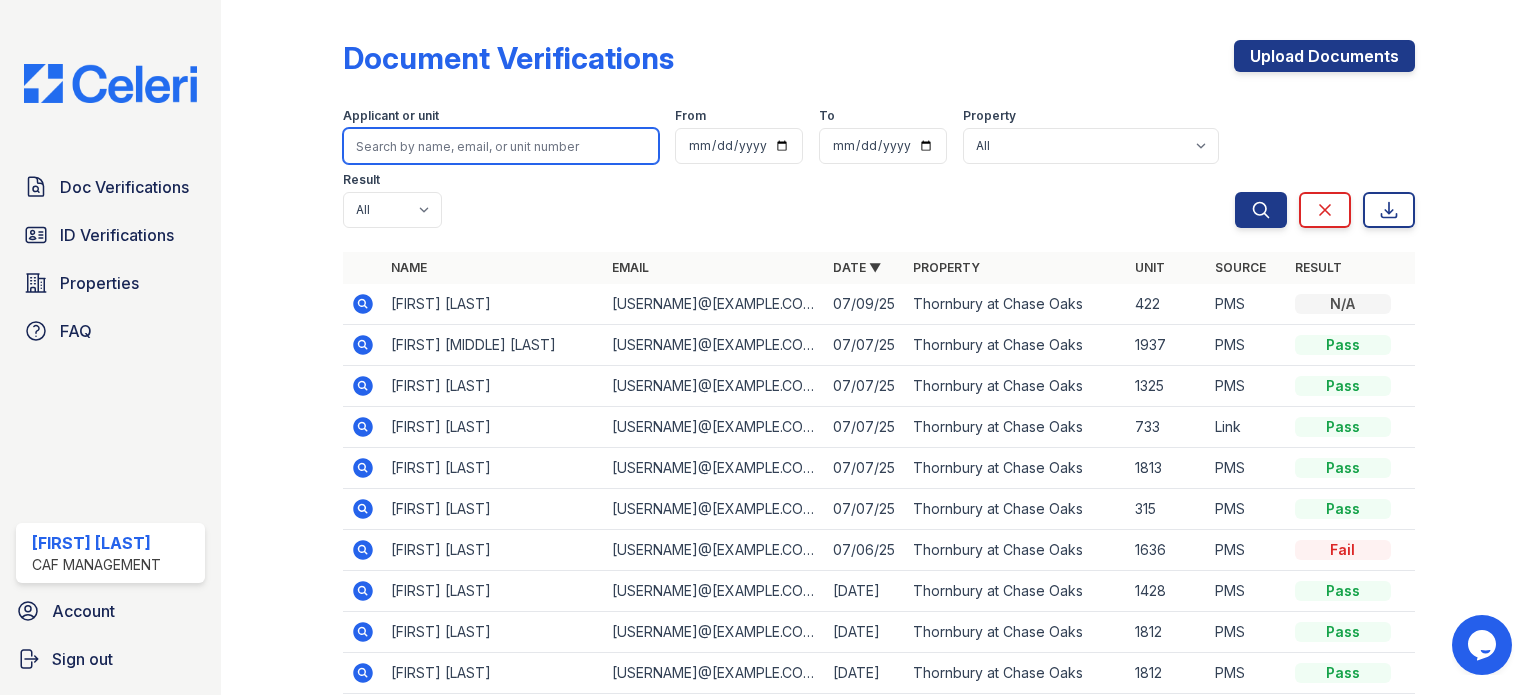click at bounding box center [501, 146] 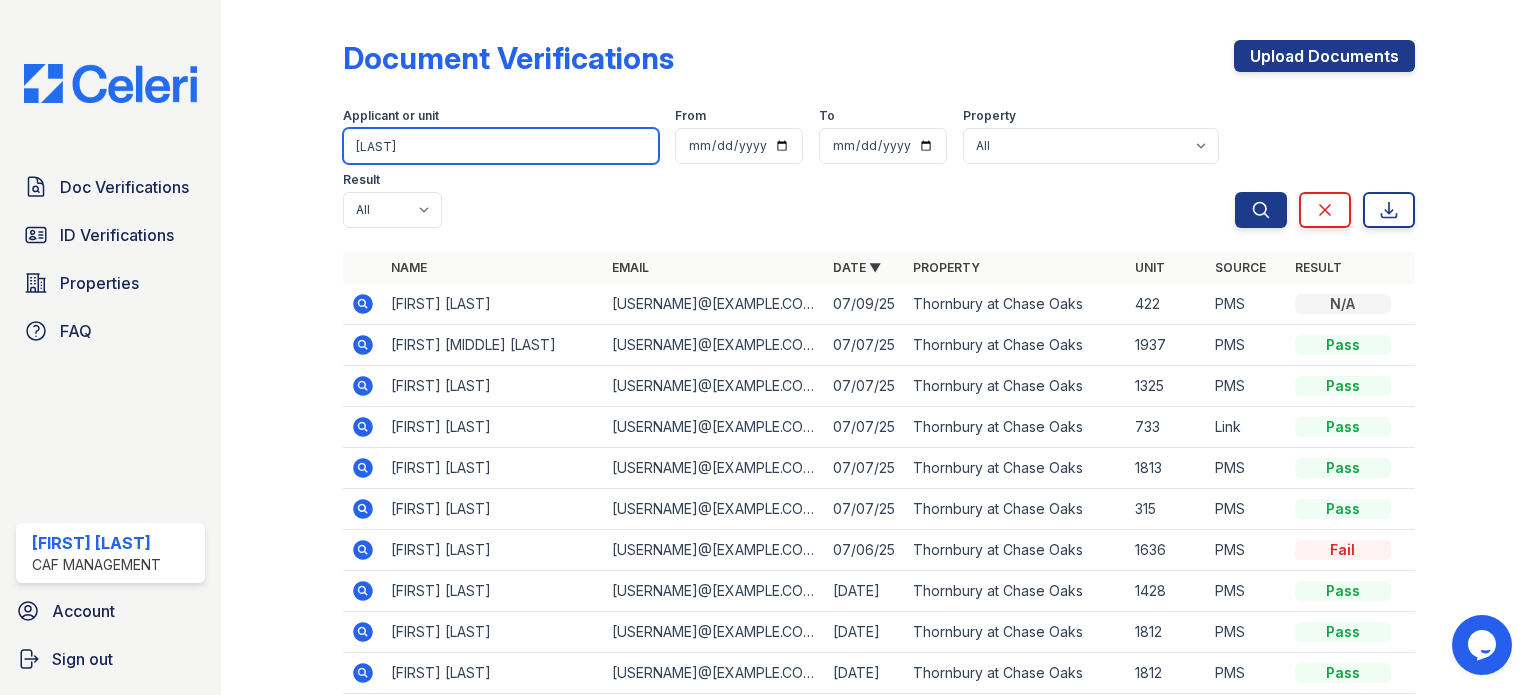 type on "[LAST]" 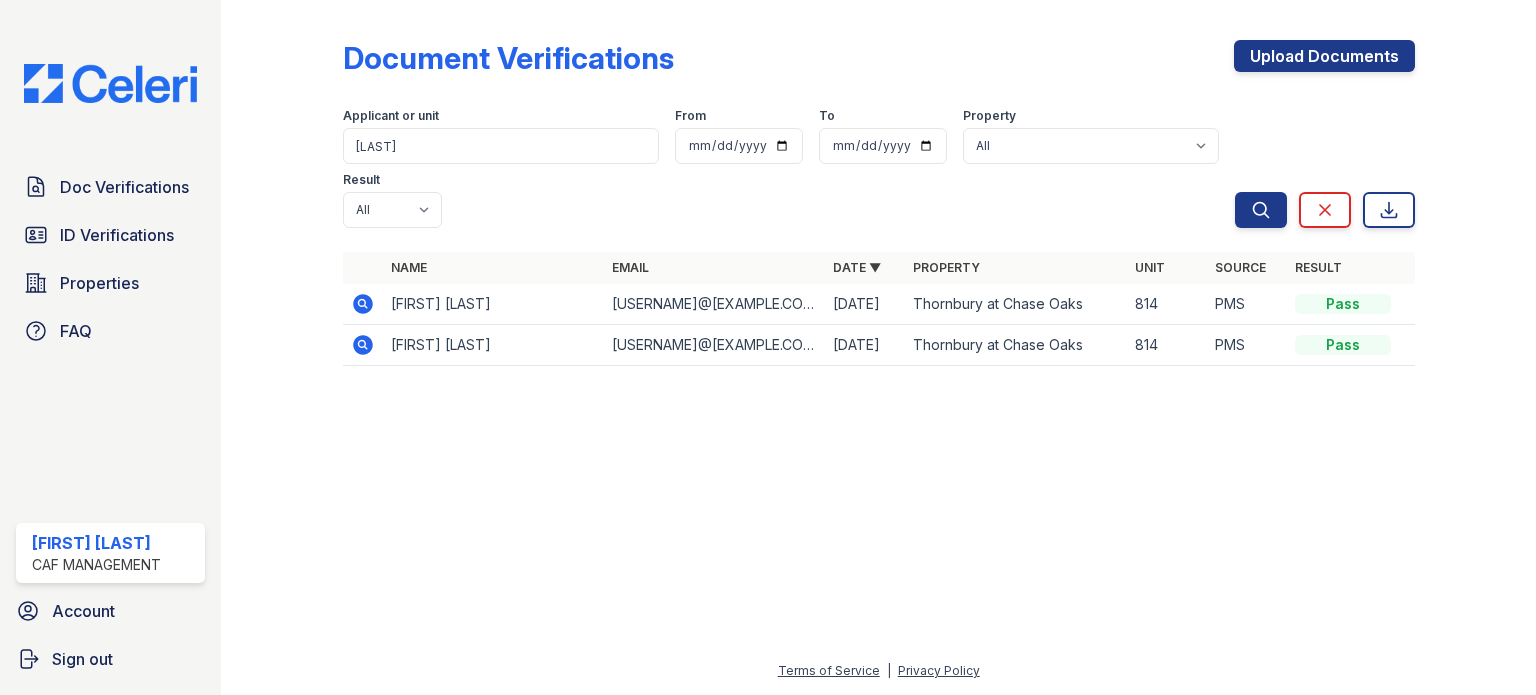 click at bounding box center (361, 343) 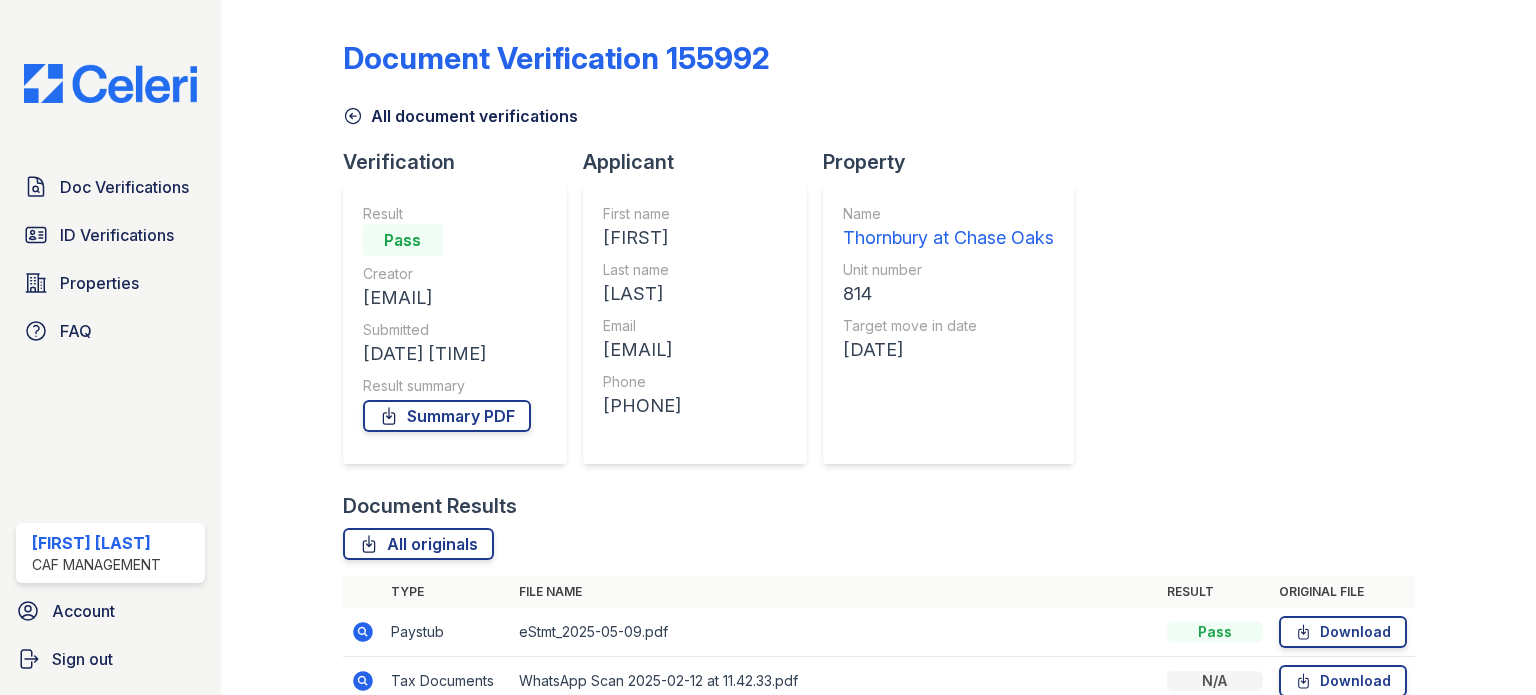 scroll, scrollTop: 0, scrollLeft: 0, axis: both 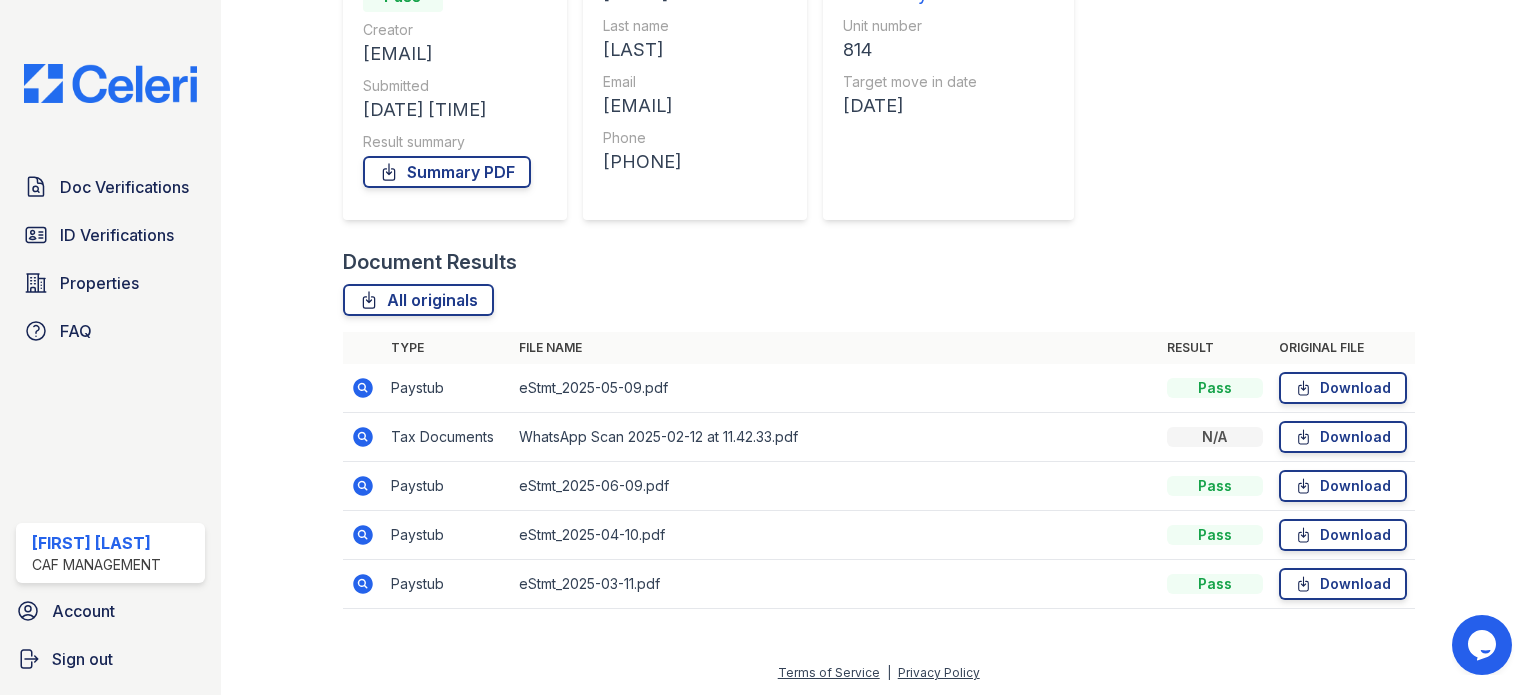 click at bounding box center [363, 486] 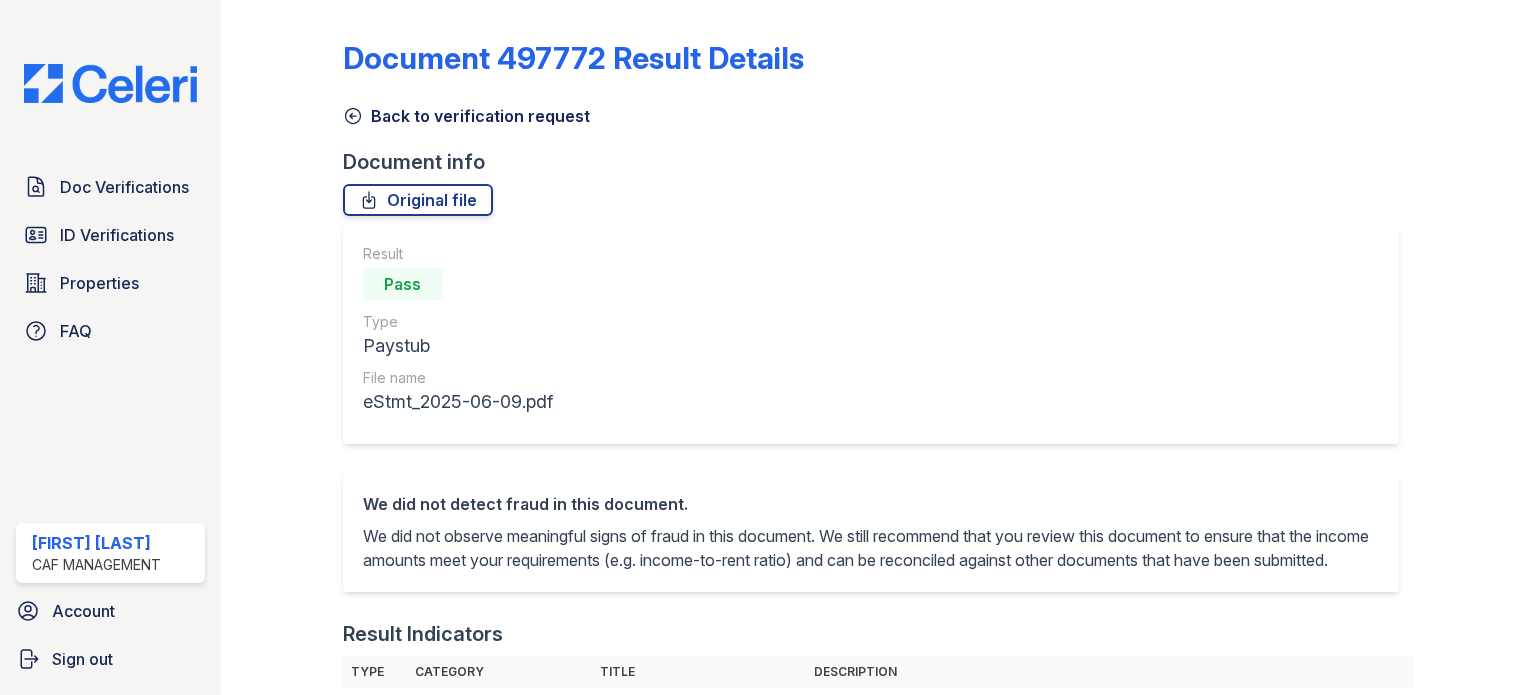 scroll, scrollTop: 0, scrollLeft: 0, axis: both 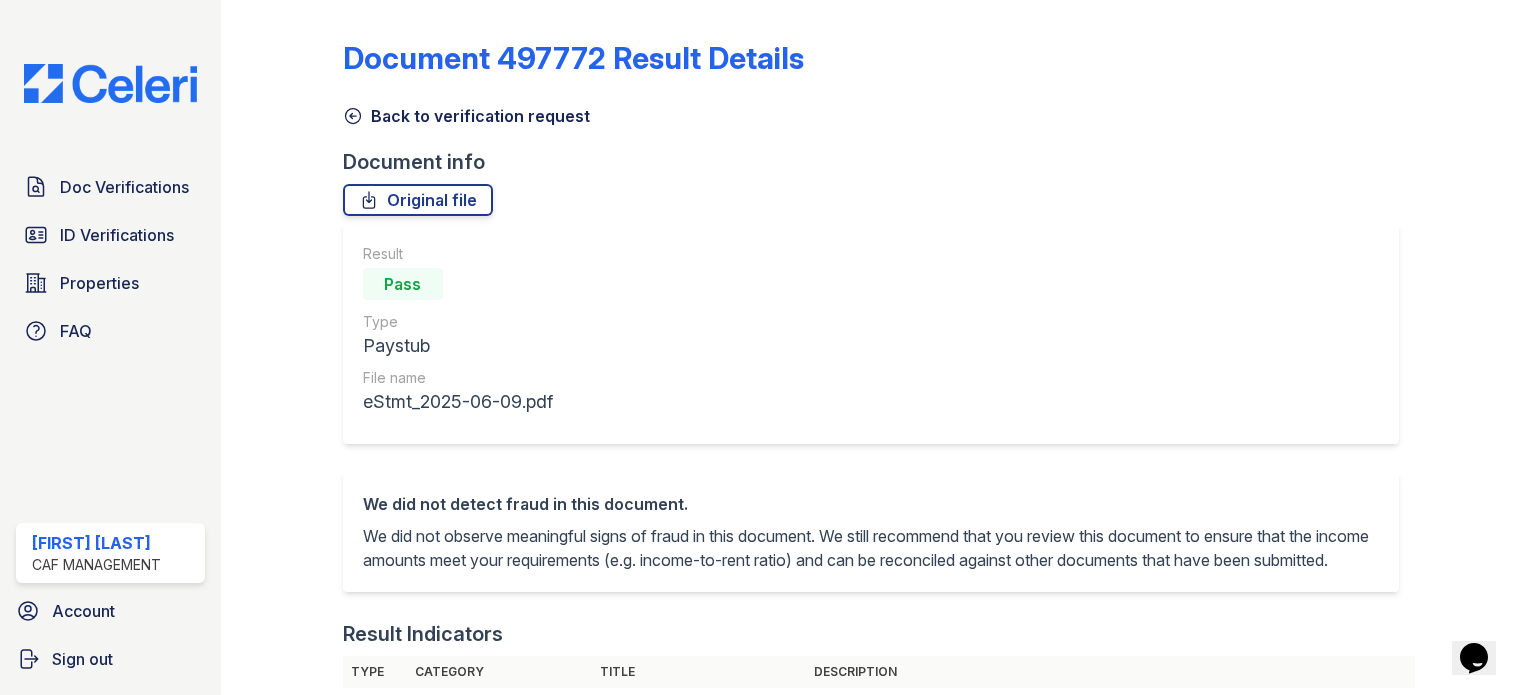 click at bounding box center (353, 116) 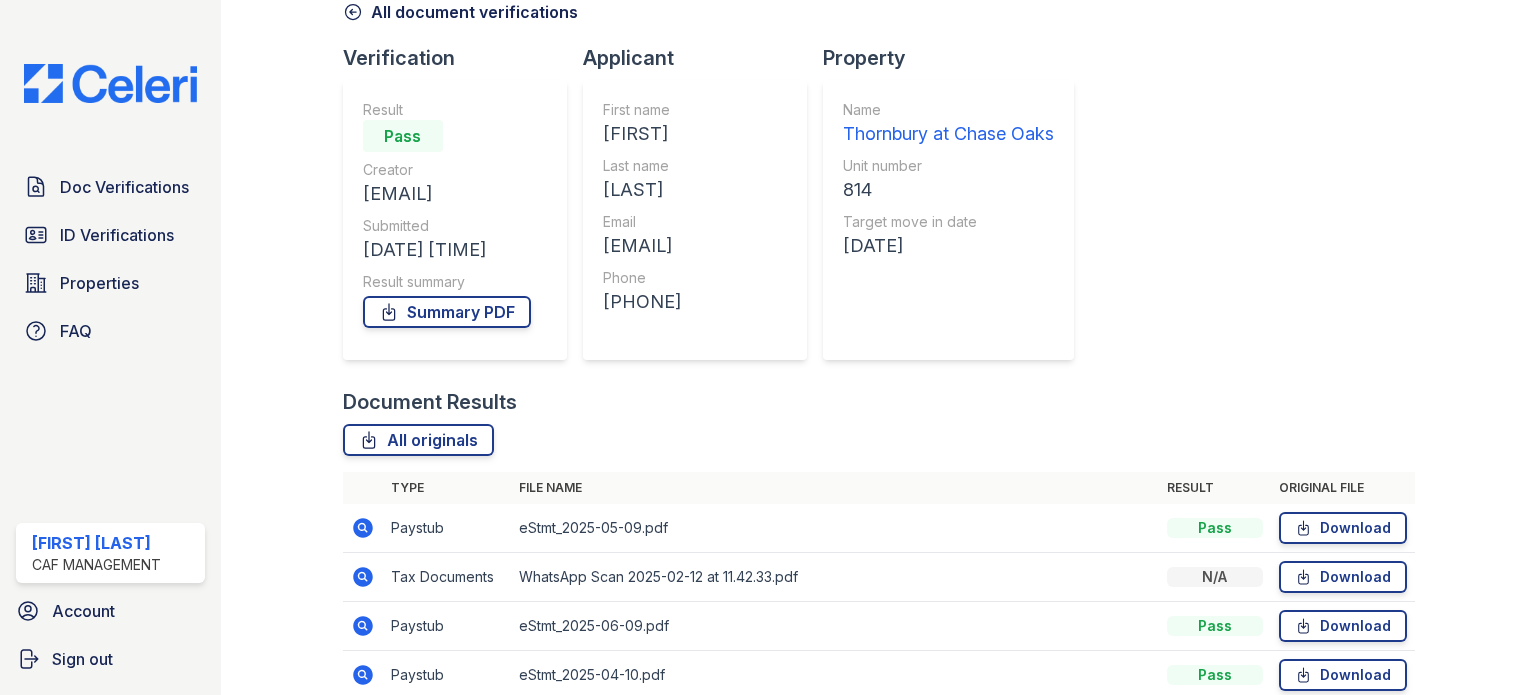 scroll, scrollTop: 244, scrollLeft: 0, axis: vertical 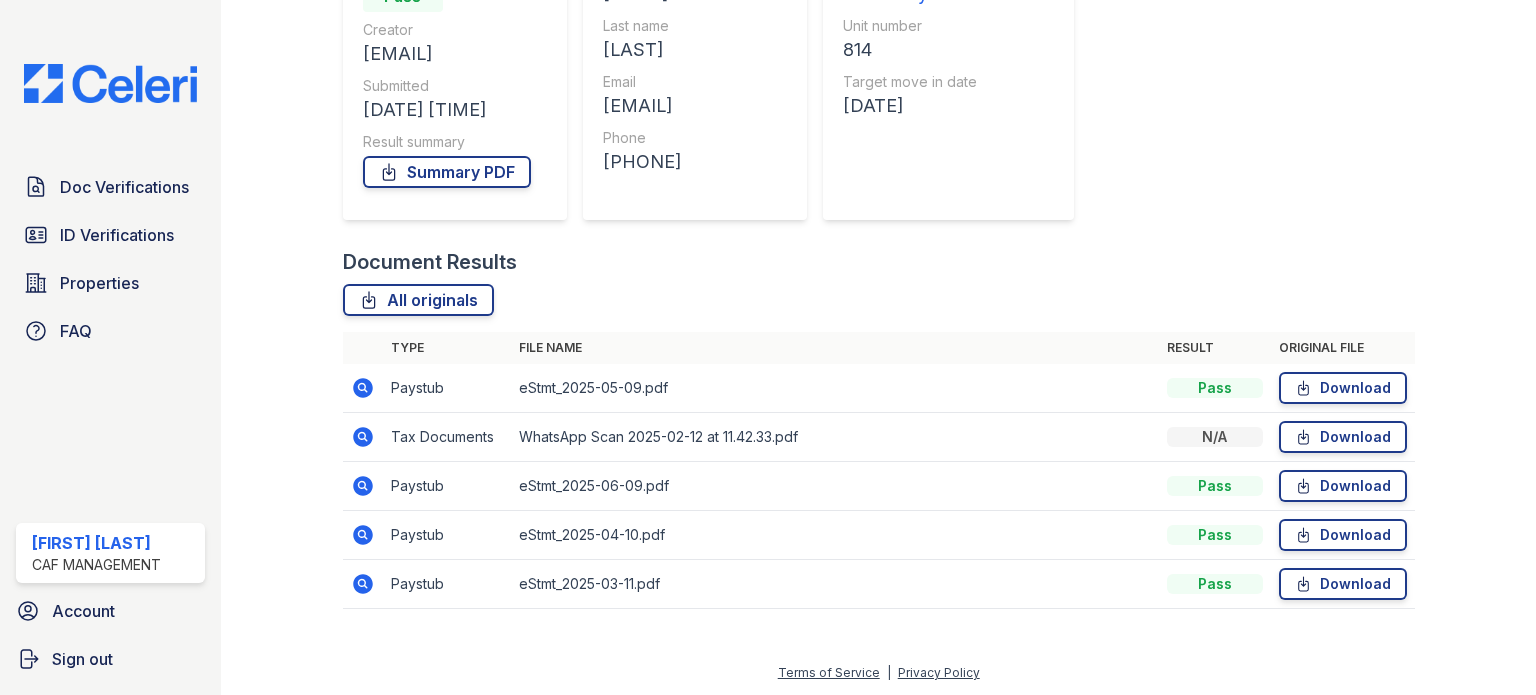 click at bounding box center (363, 437) 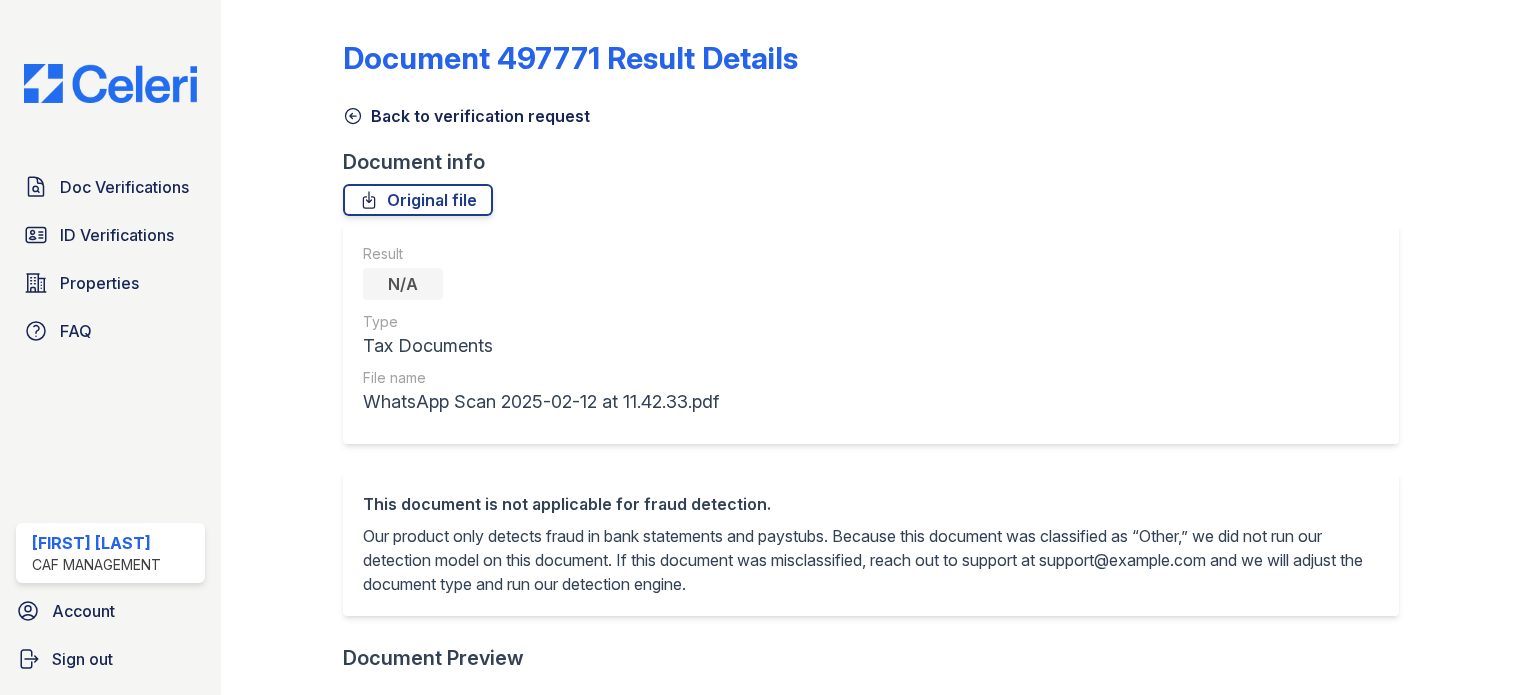 scroll, scrollTop: 0, scrollLeft: 0, axis: both 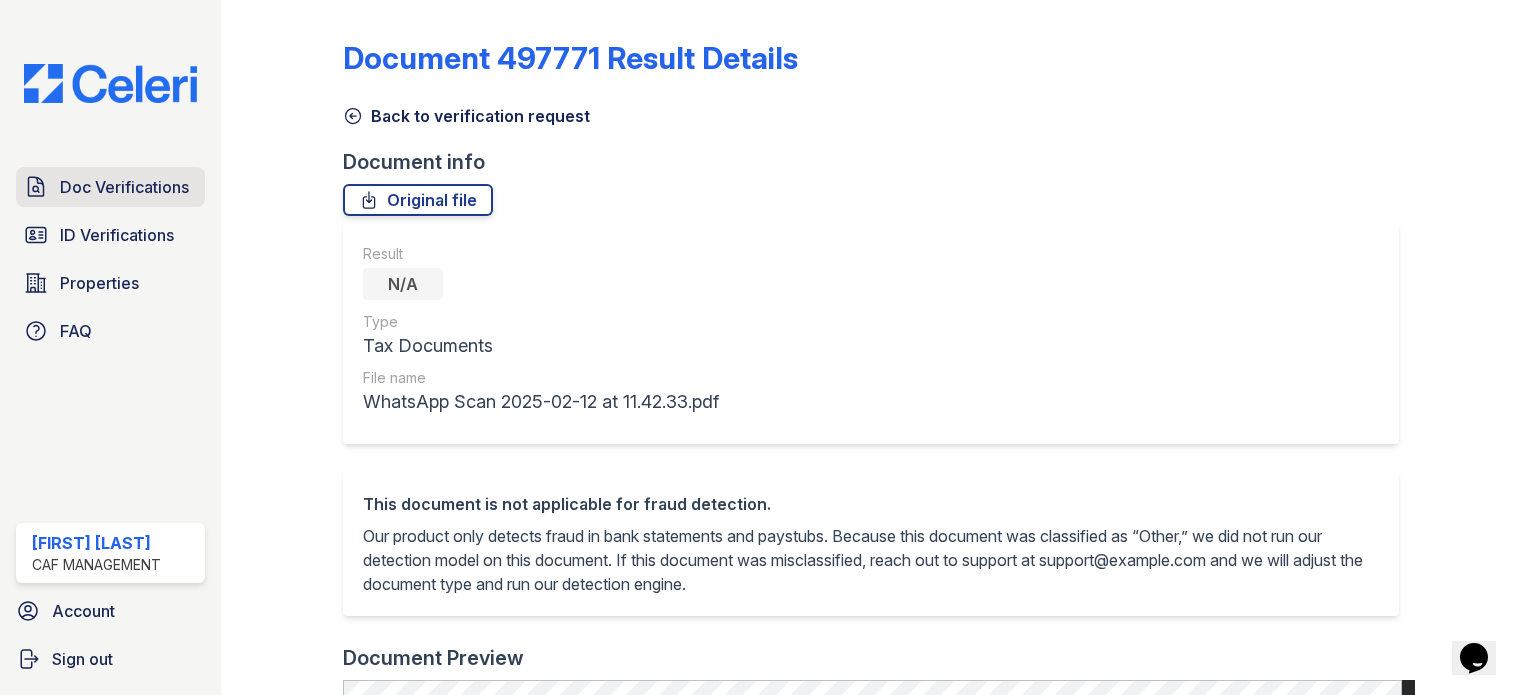 click on "Doc Verifications" at bounding box center [124, 187] 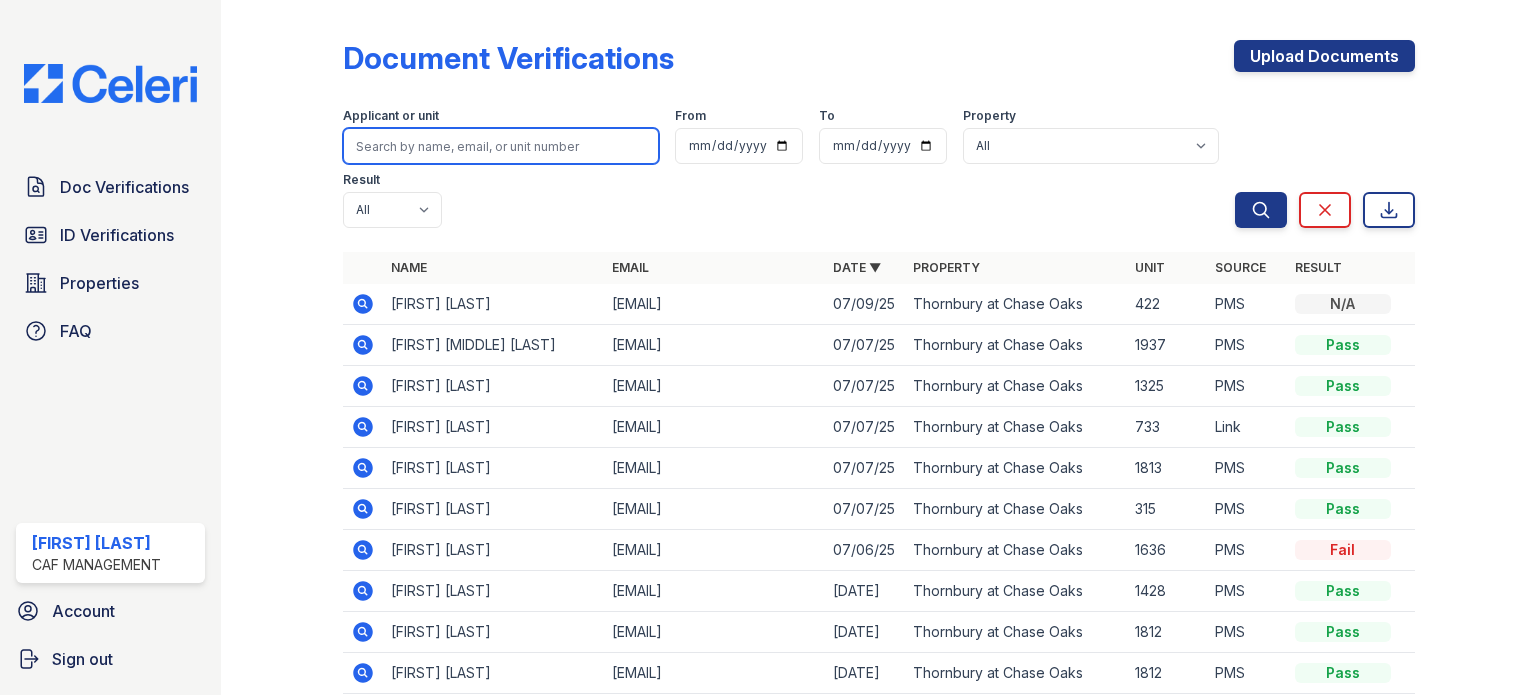 click at bounding box center (501, 146) 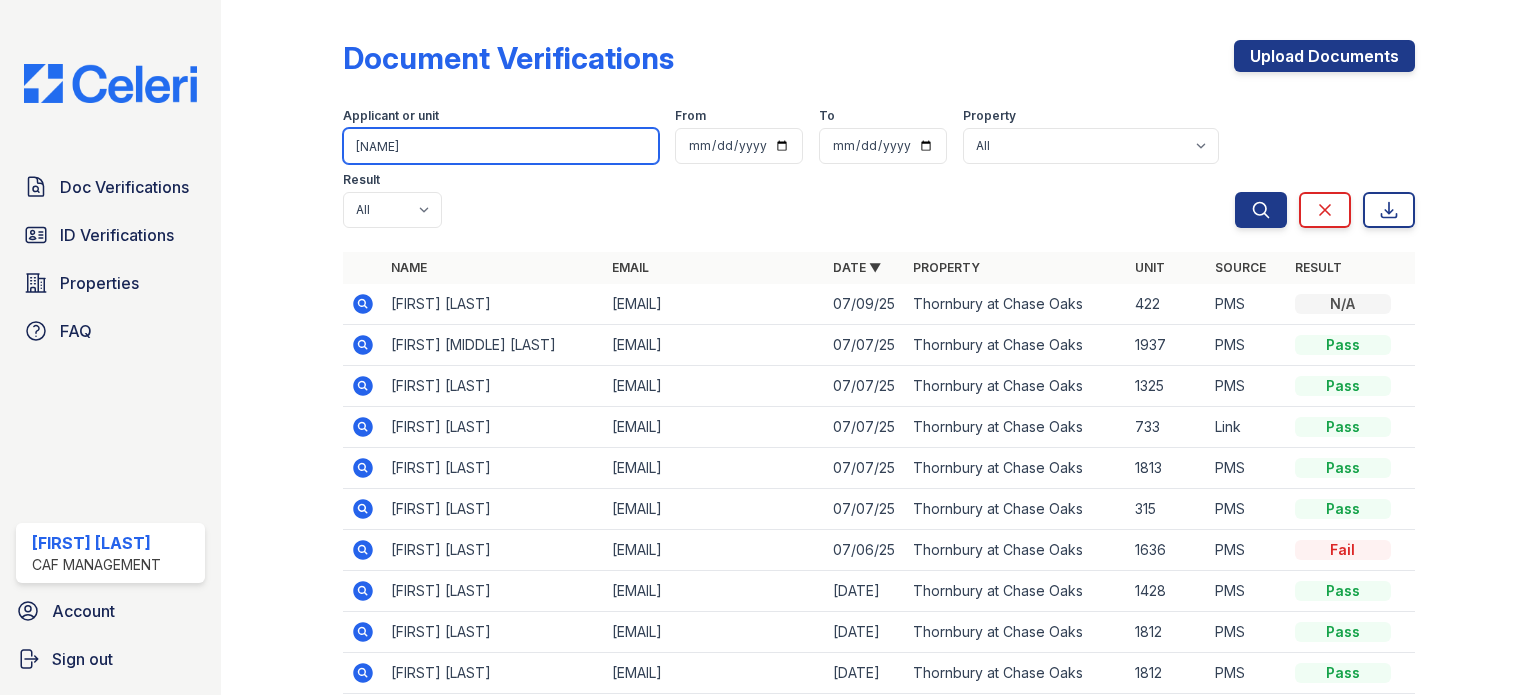 type on "[LAST]" 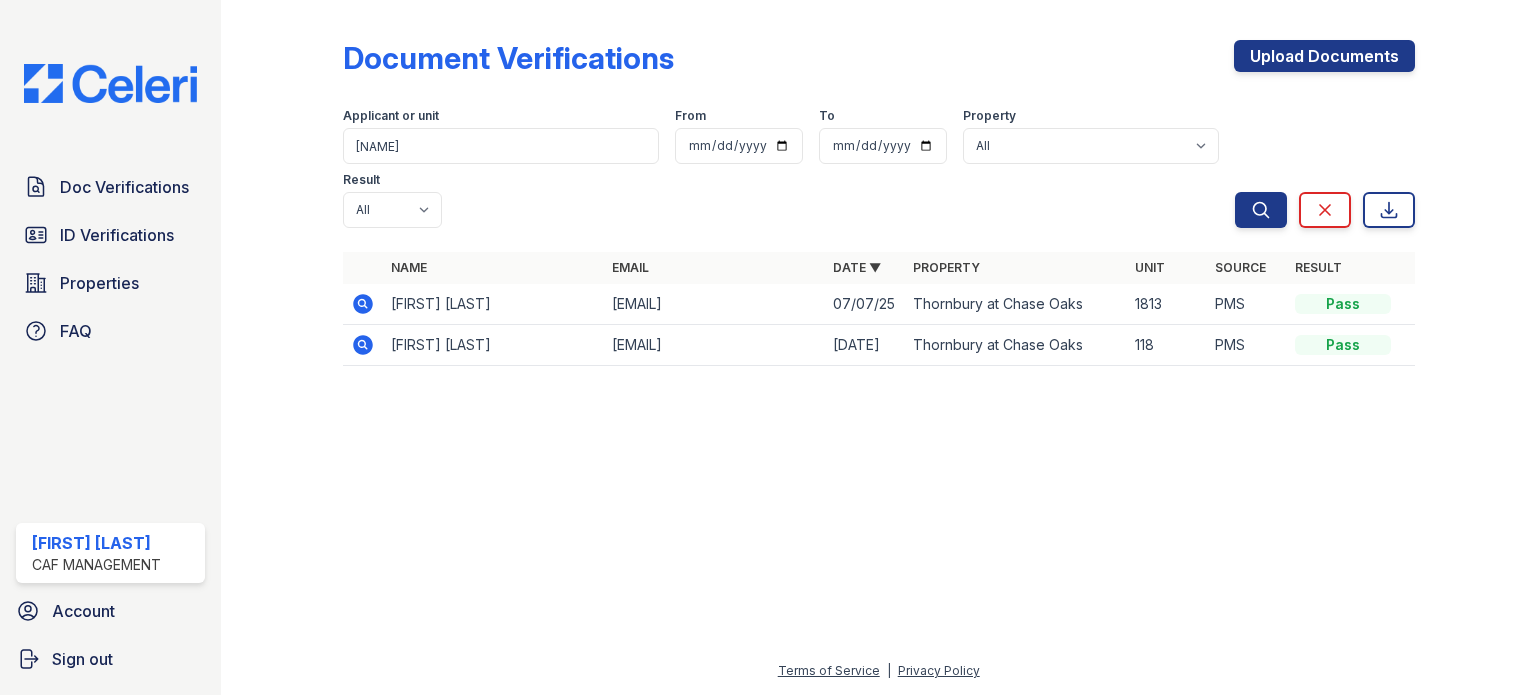 click at bounding box center (363, 304) 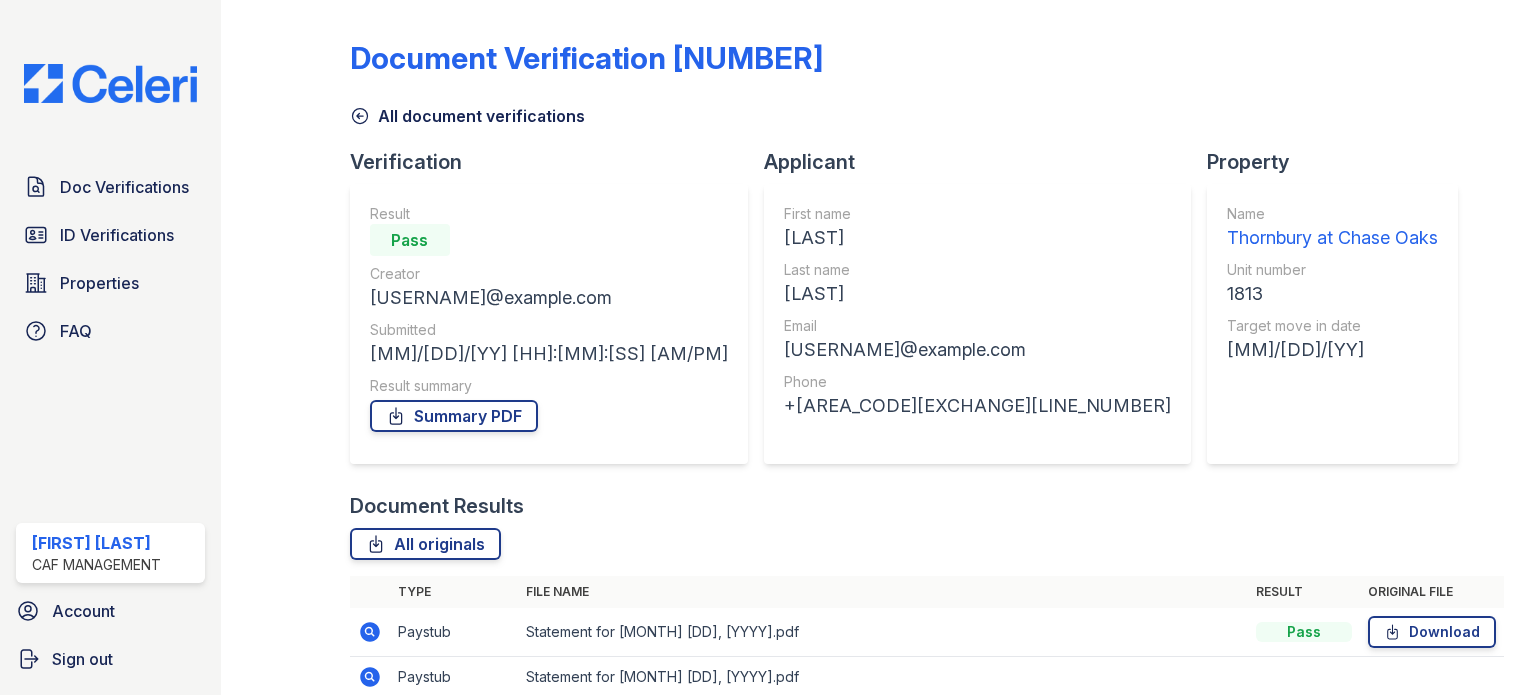 scroll, scrollTop: 0, scrollLeft: 0, axis: both 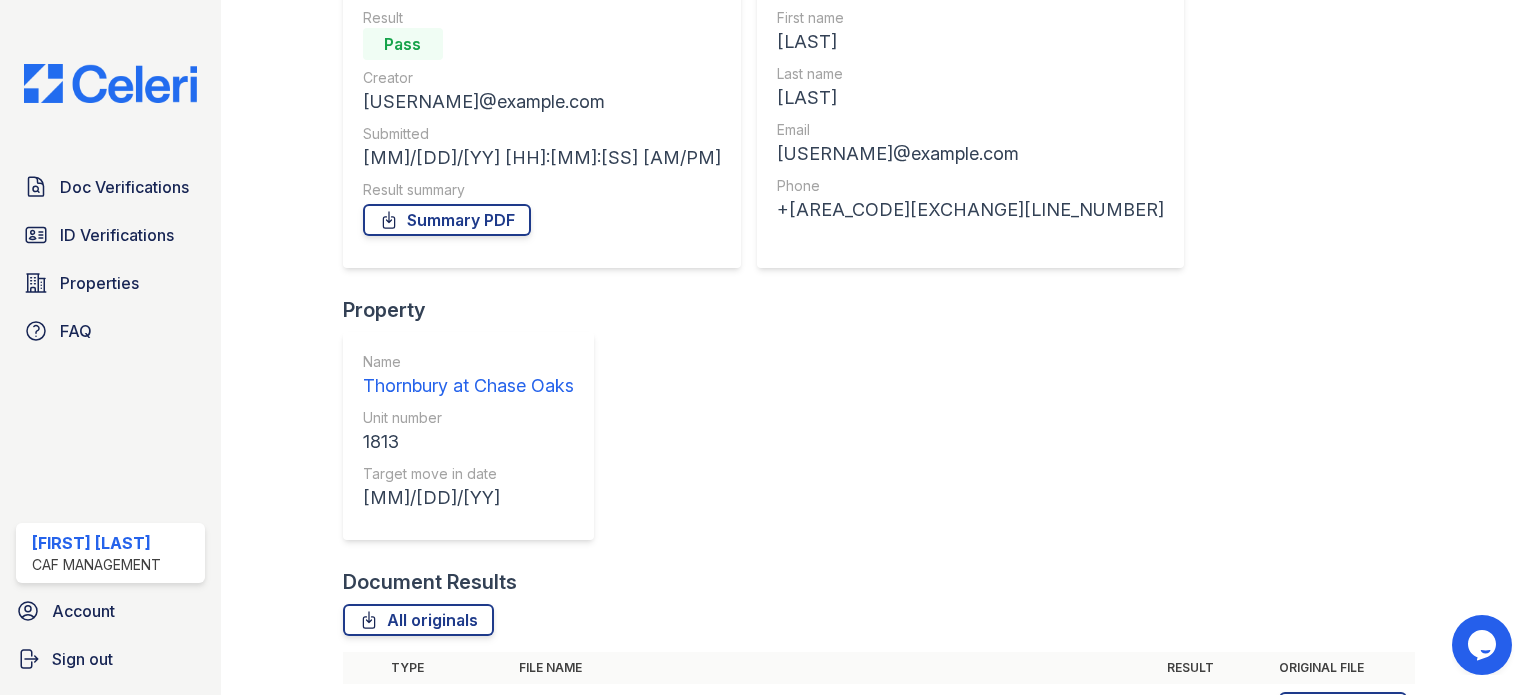 click at bounding box center (363, 708) 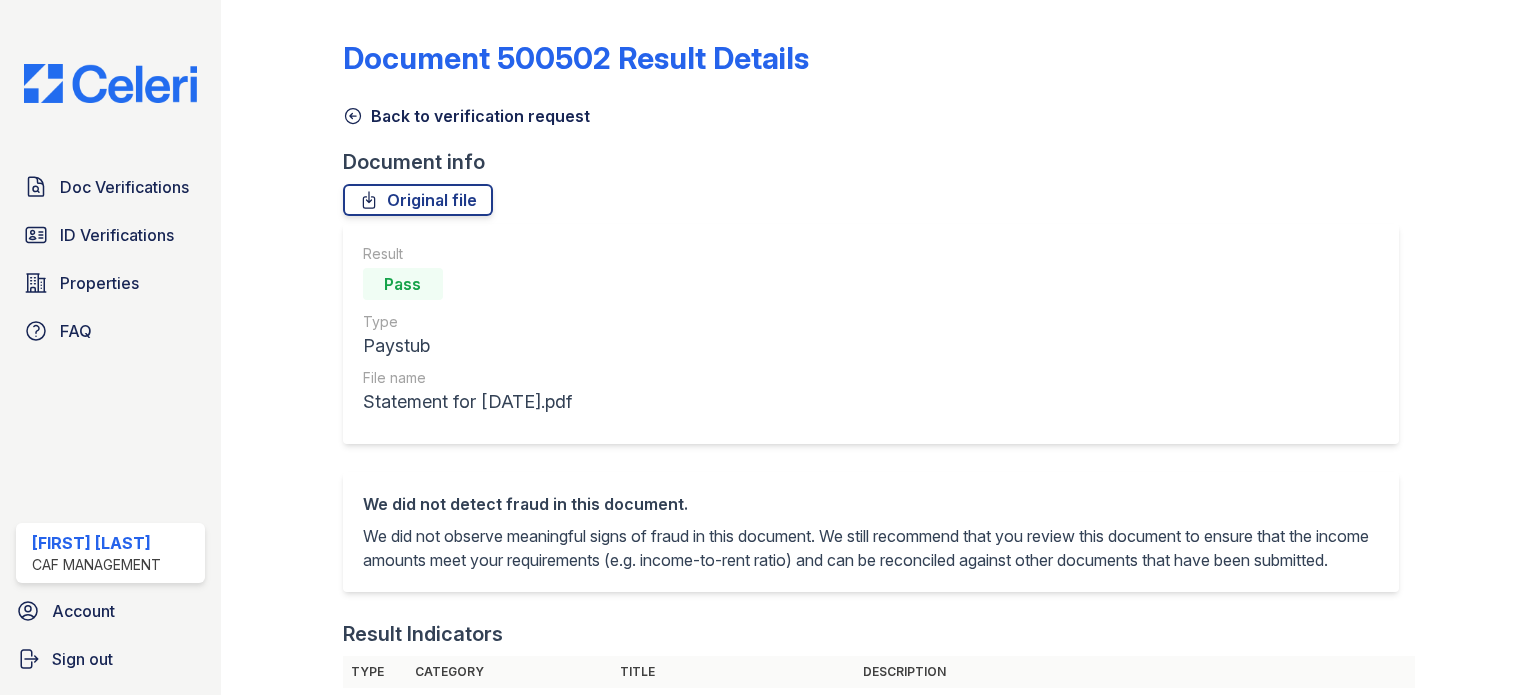scroll, scrollTop: 0, scrollLeft: 0, axis: both 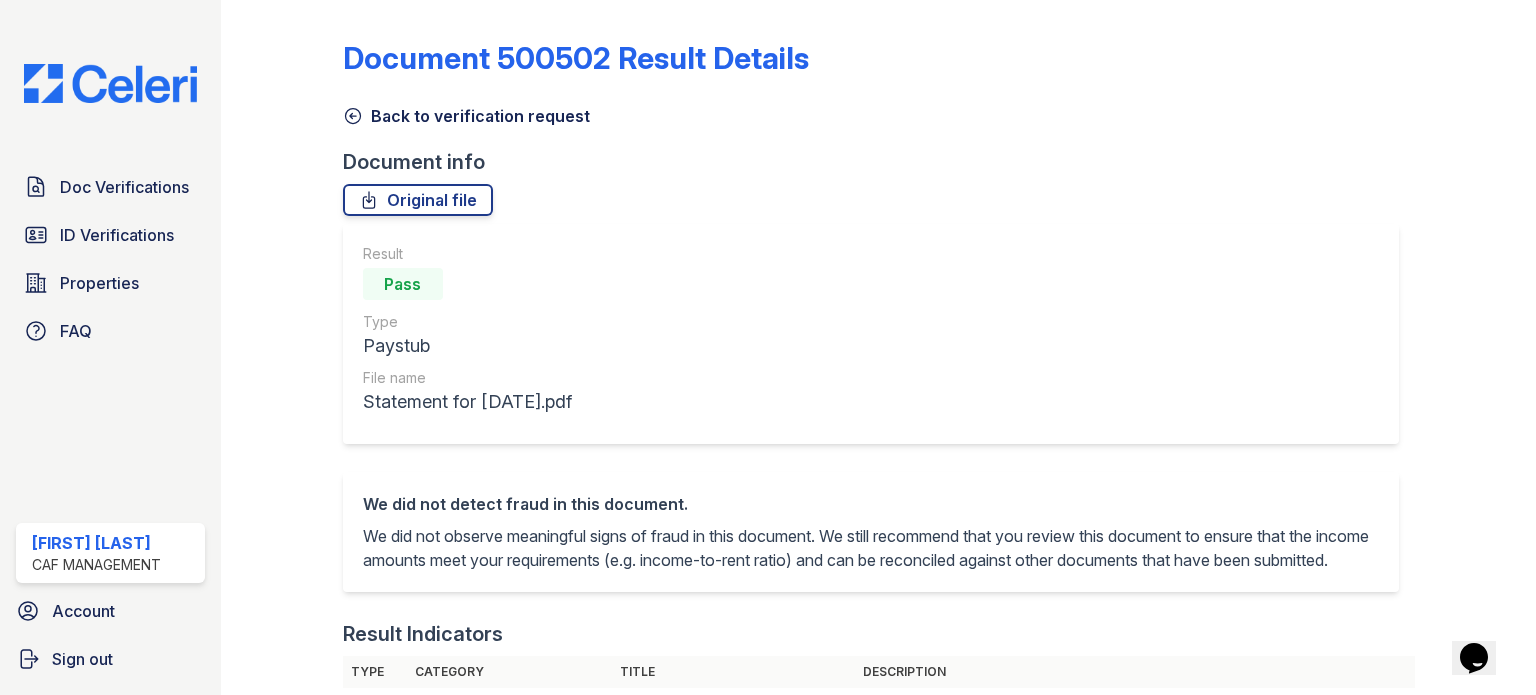 click at bounding box center [352, 116] 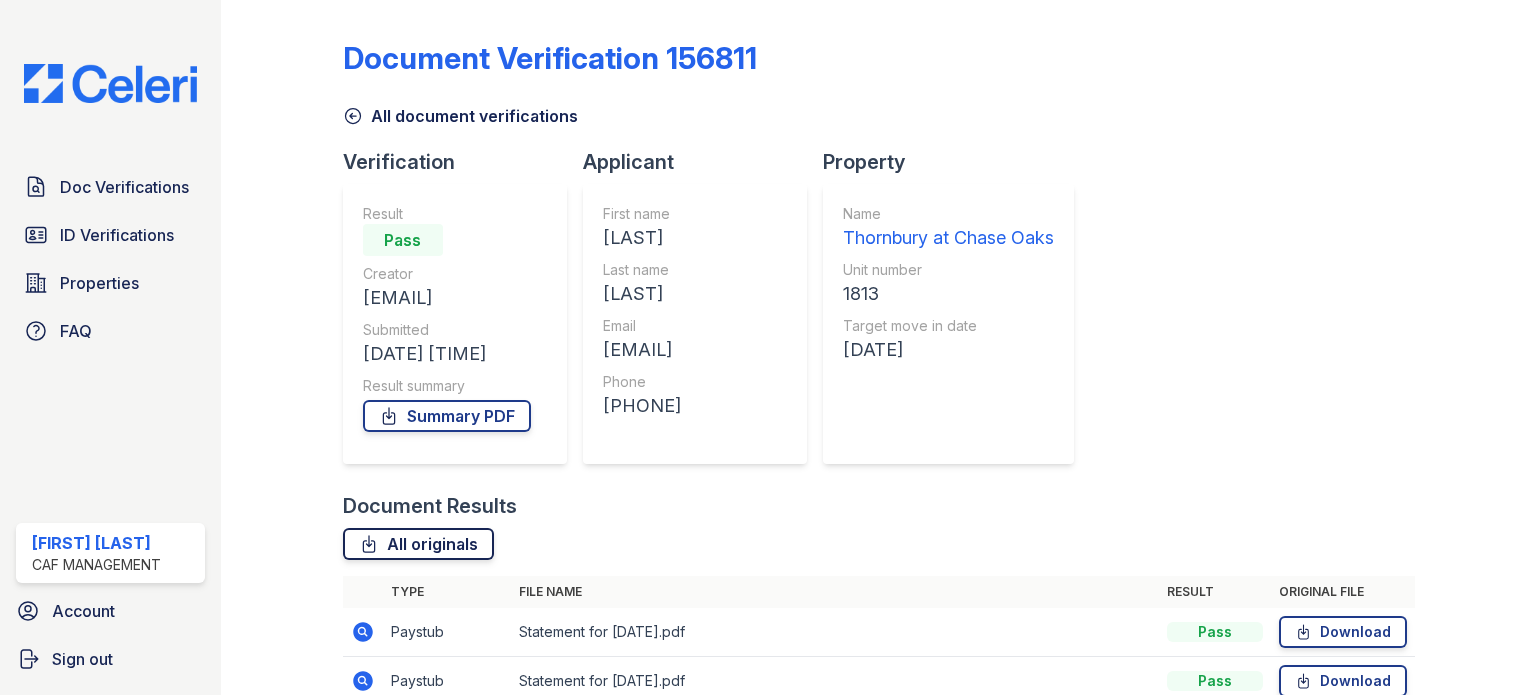 click on "All originals" at bounding box center (418, 544) 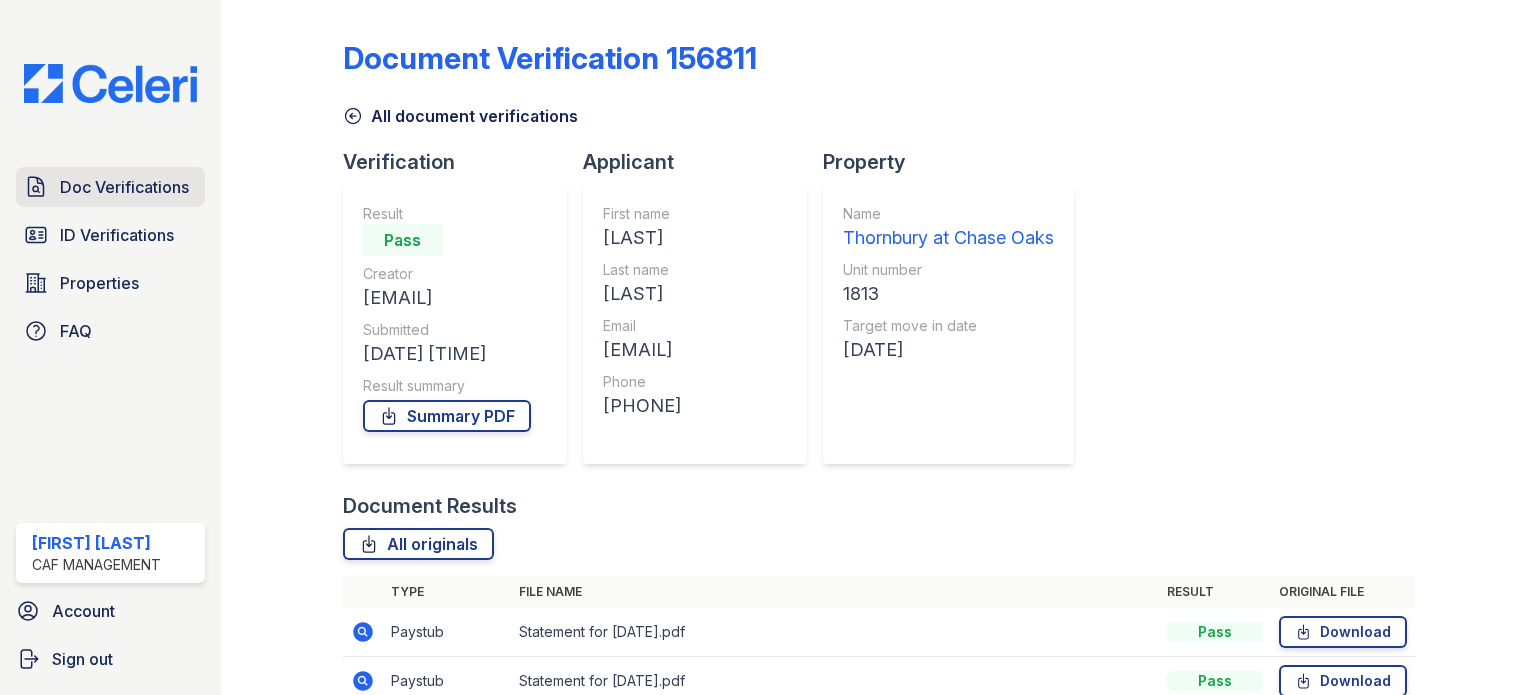 click on "Doc Verifications" at bounding box center (110, 187) 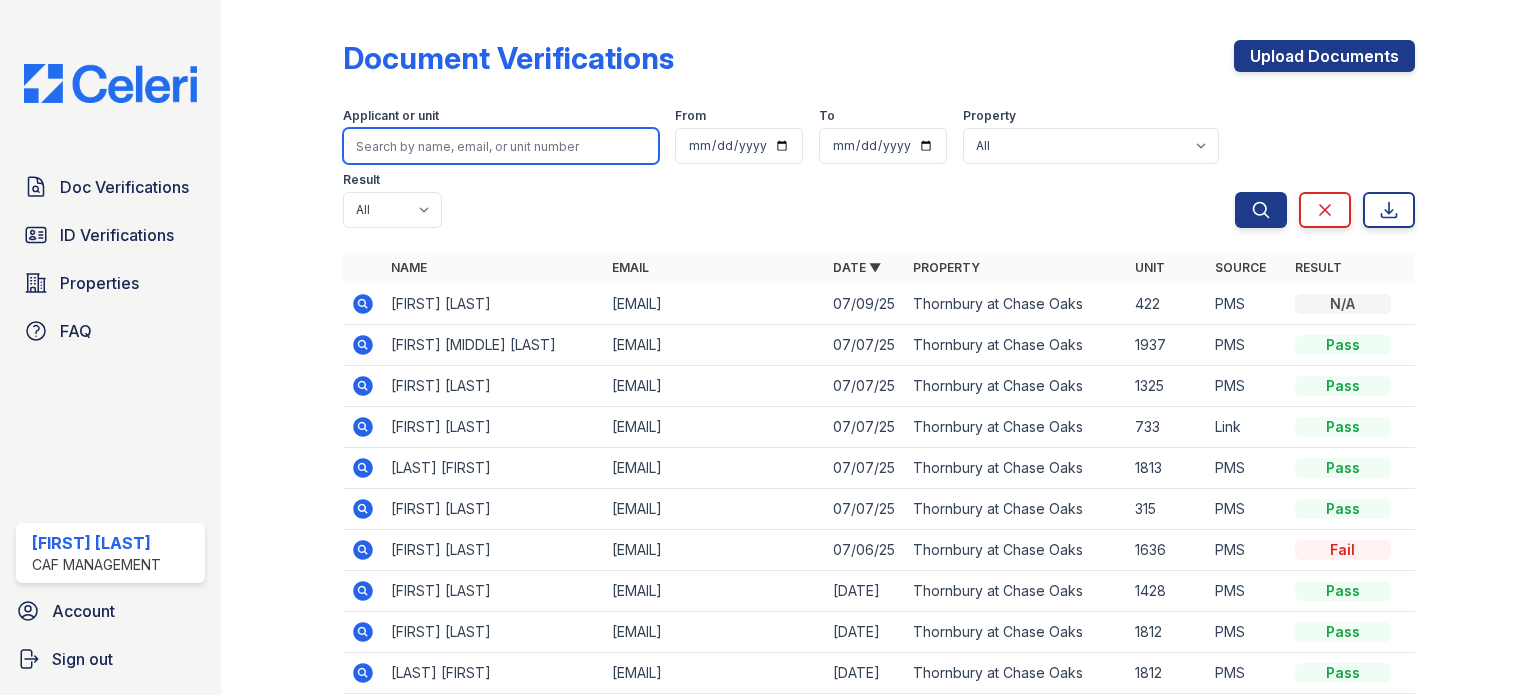 click at bounding box center [501, 146] 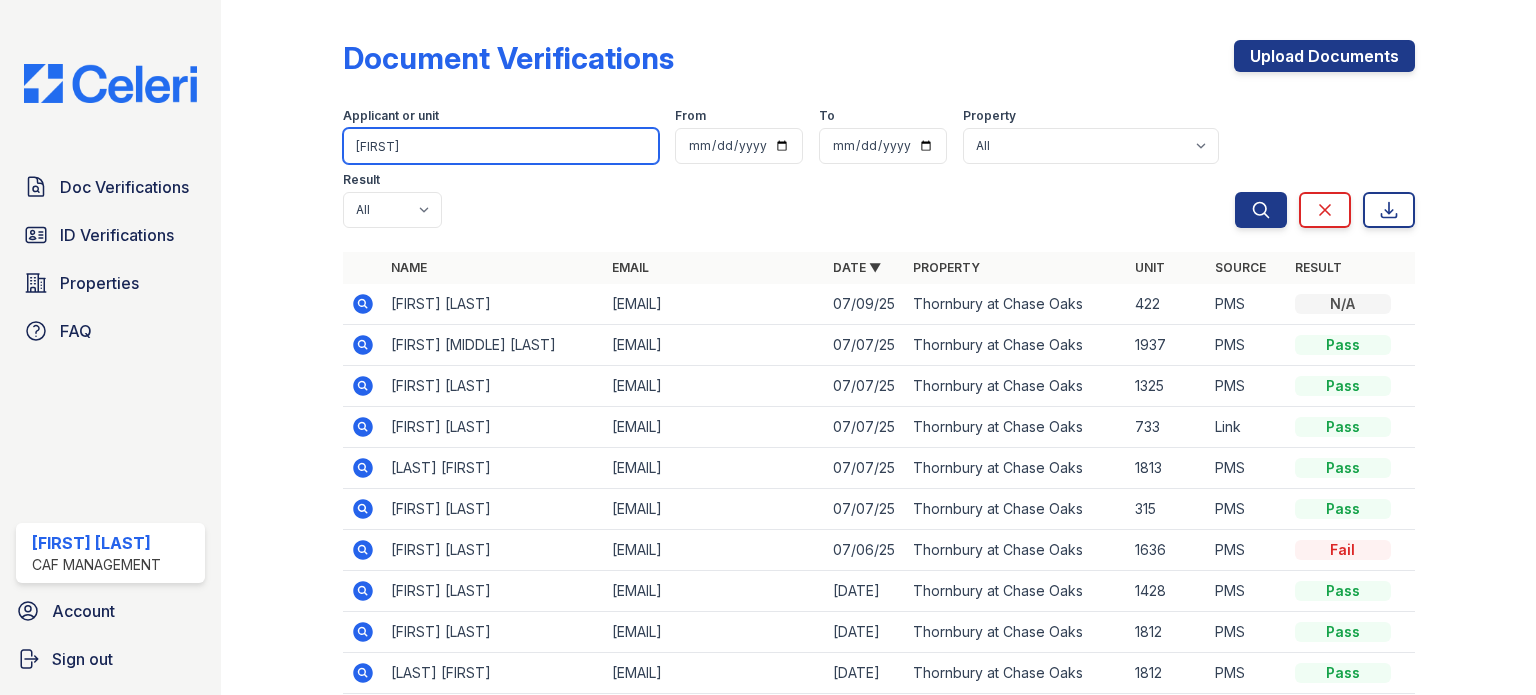 type on "[FIRST]" 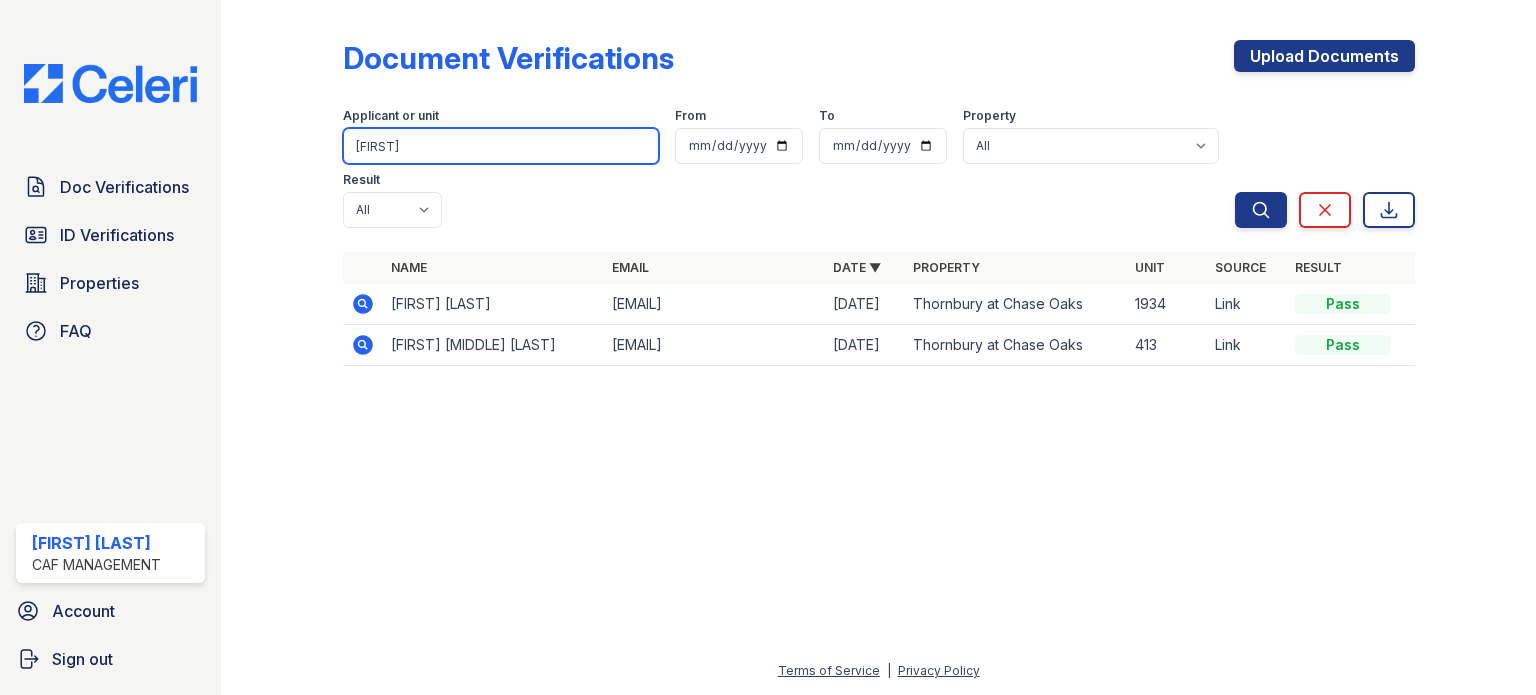 click on "[FIRST]" at bounding box center (501, 146) 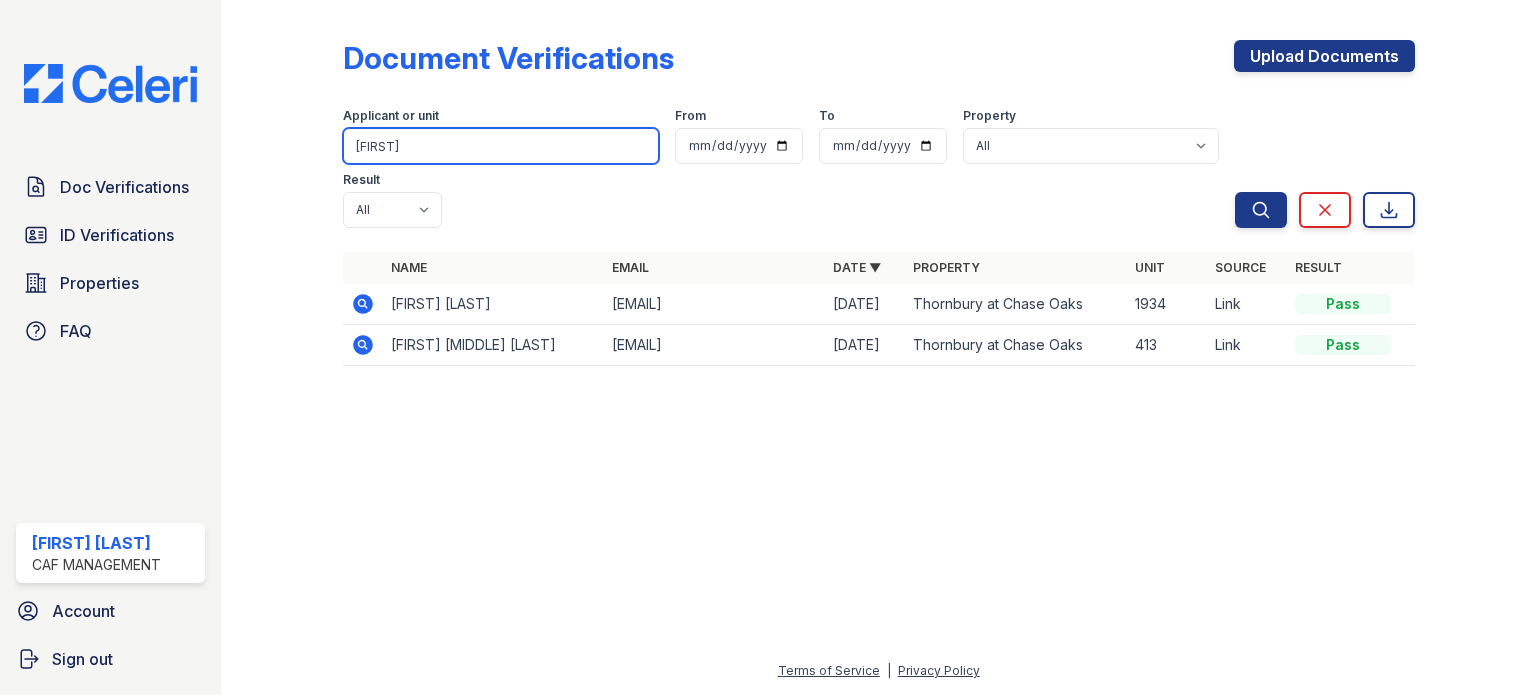 type on "[FIRST]" 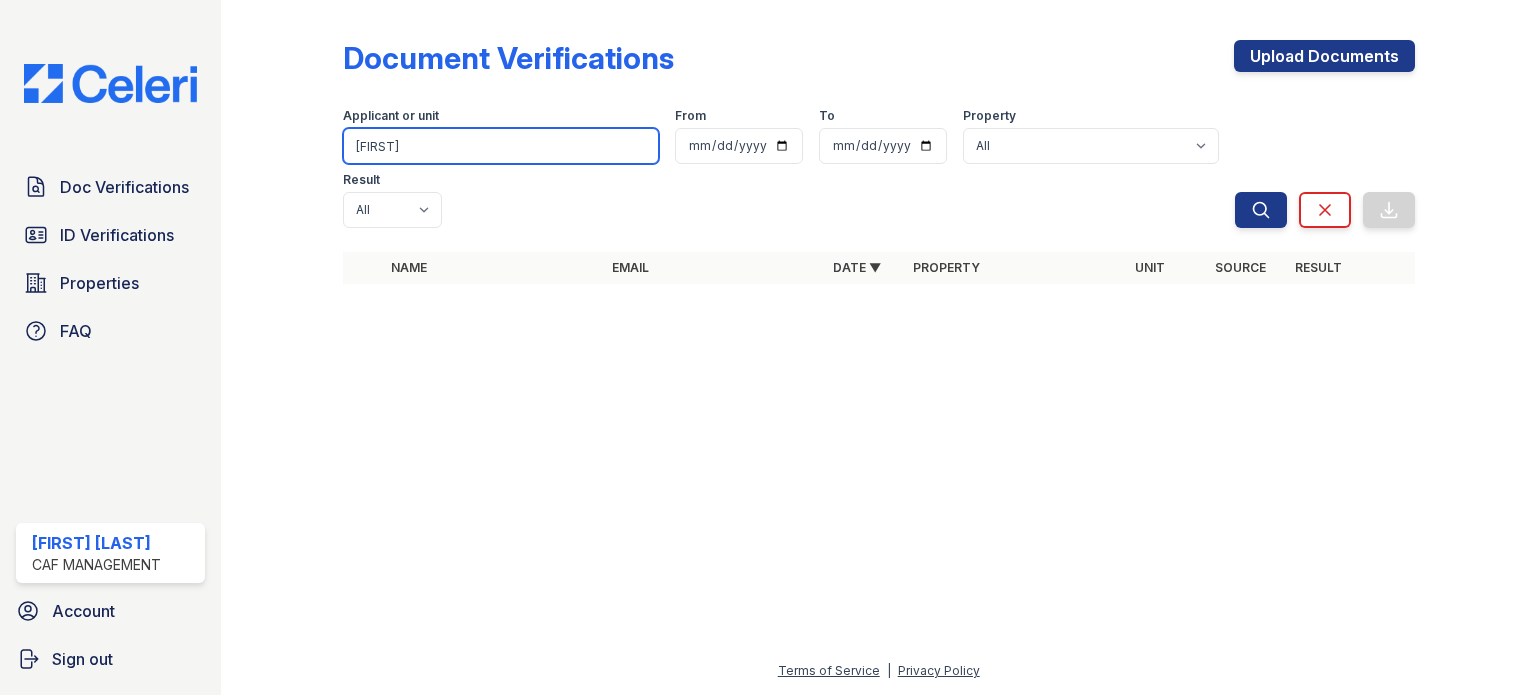 click on "[FIRST]" at bounding box center [501, 146] 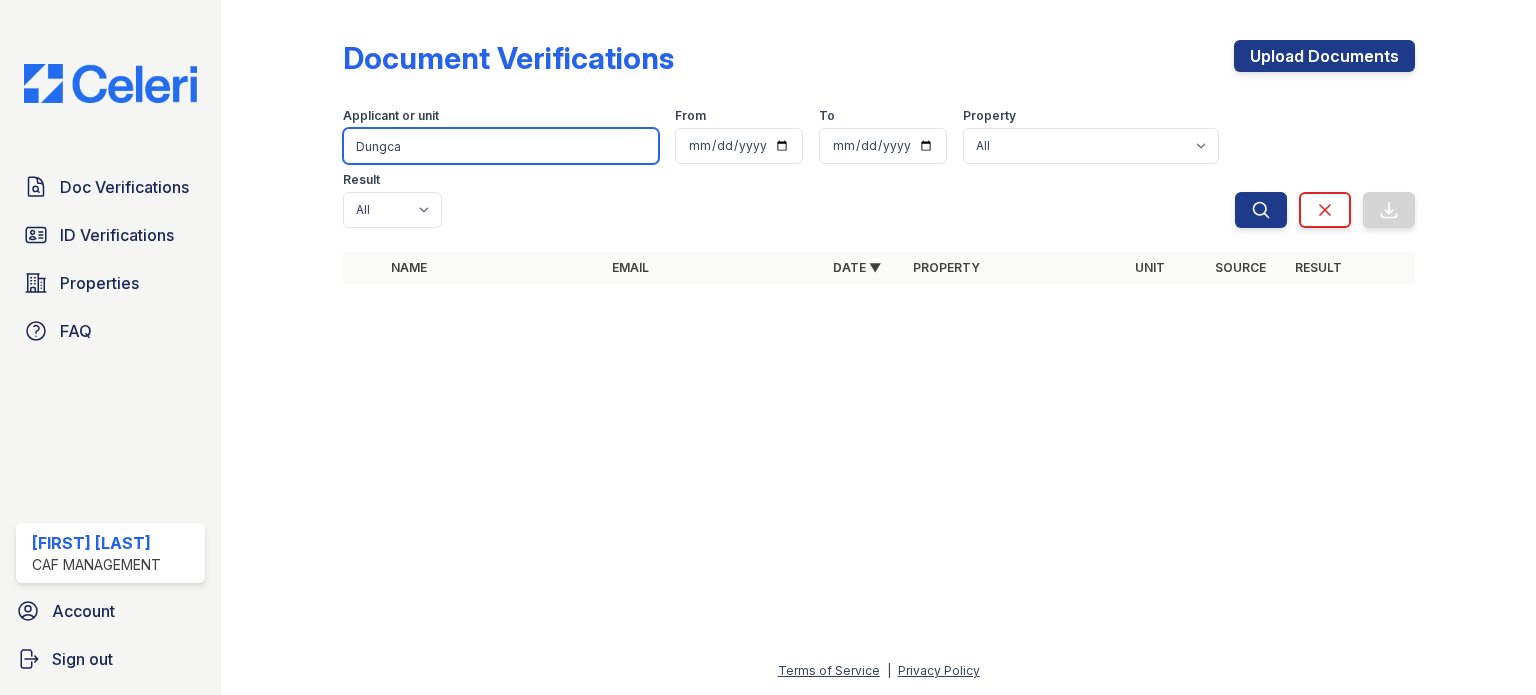type on "Dungca" 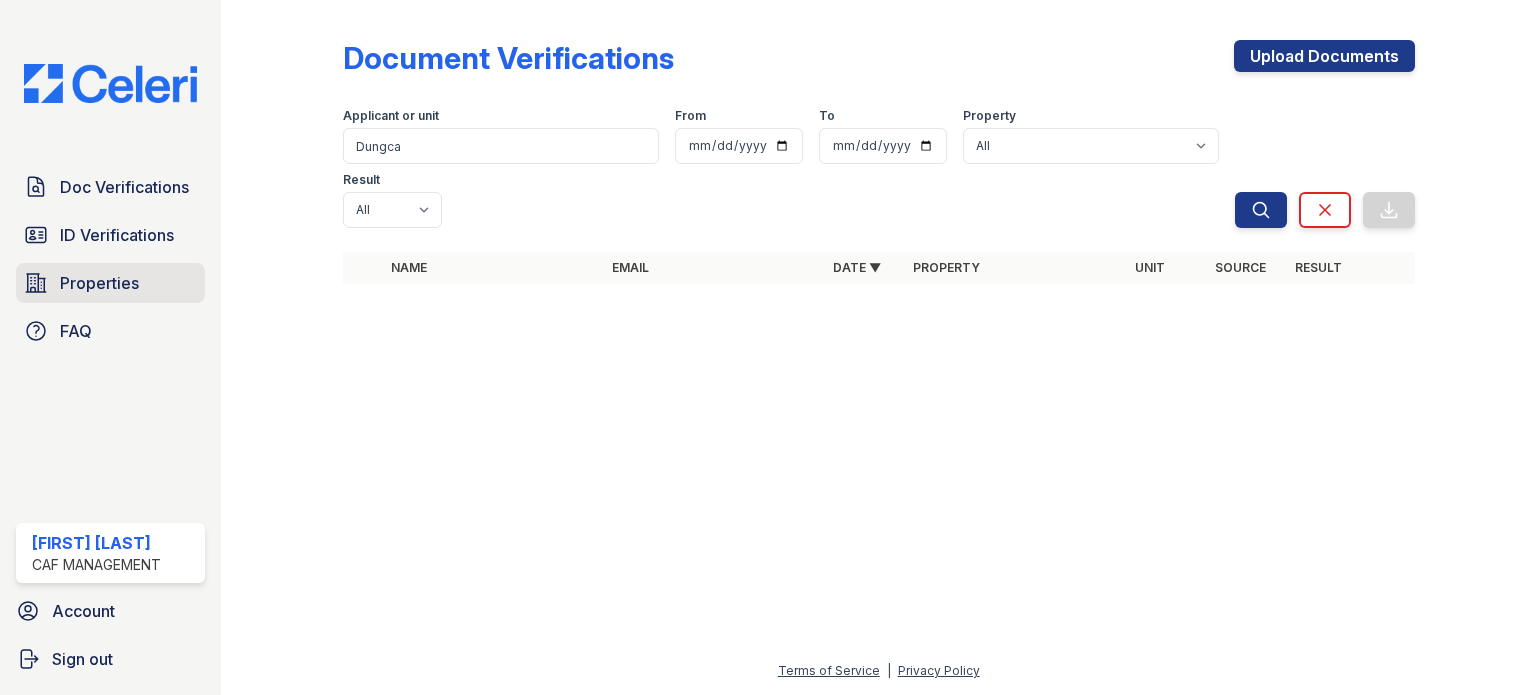 click on "Properties" at bounding box center (99, 283) 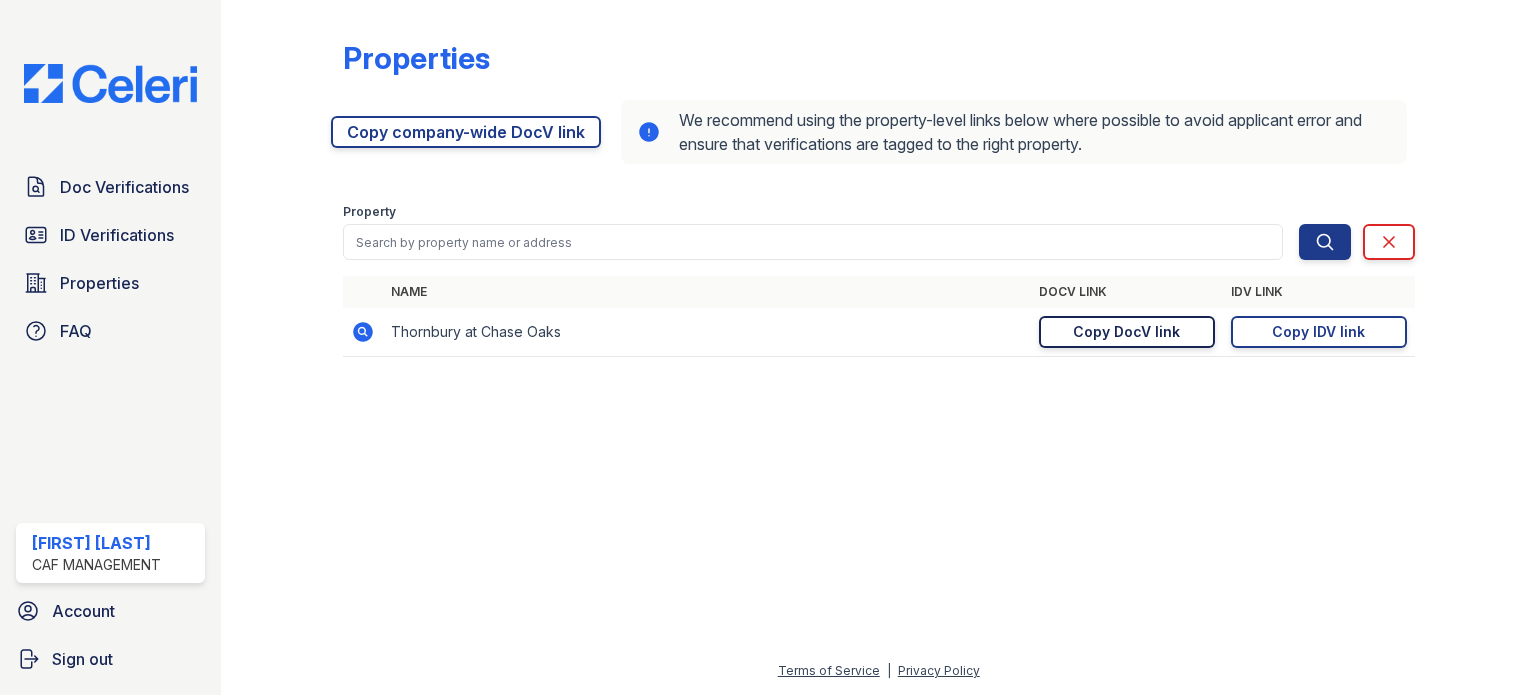 click on "Copy DocV link" at bounding box center (1126, 332) 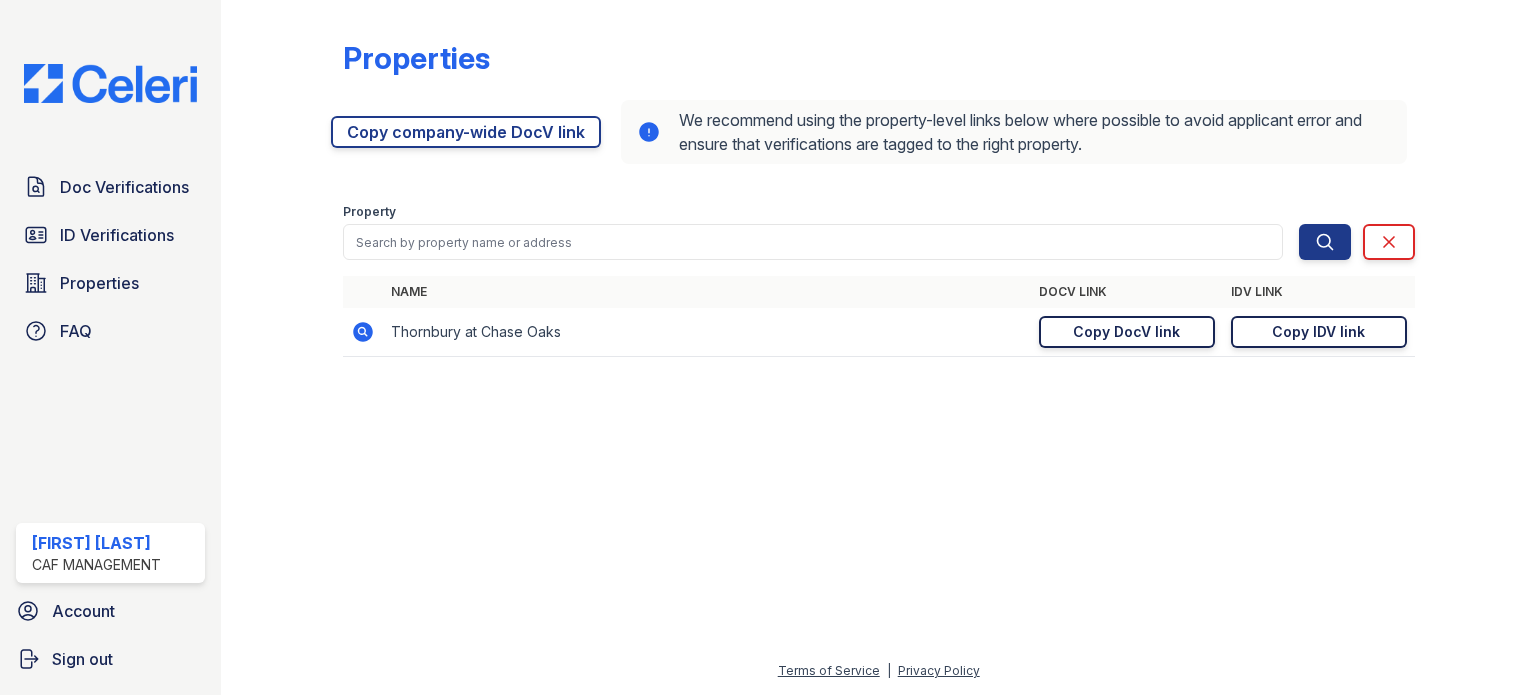 click on "Copy IDV link" at bounding box center [1126, 332] 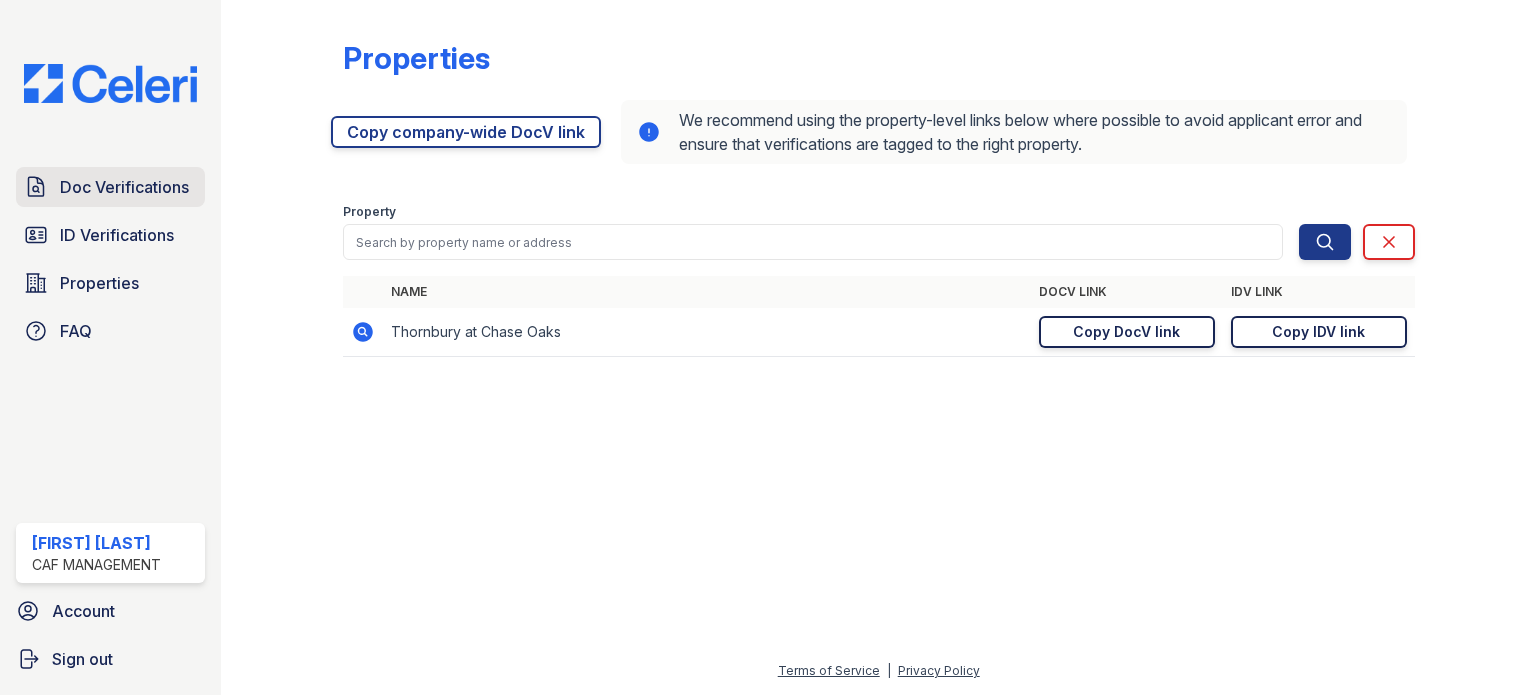 click on "Doc Verifications" at bounding box center [124, 187] 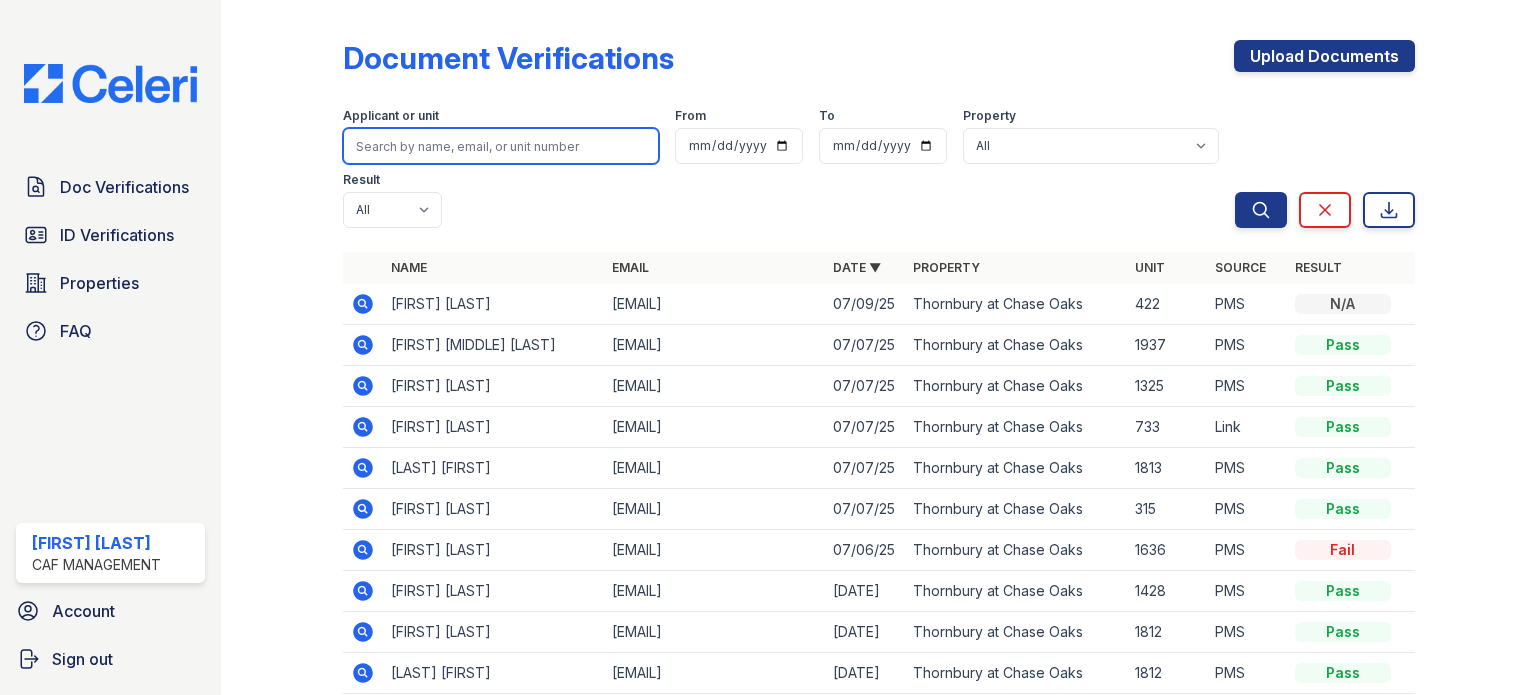click at bounding box center (501, 146) 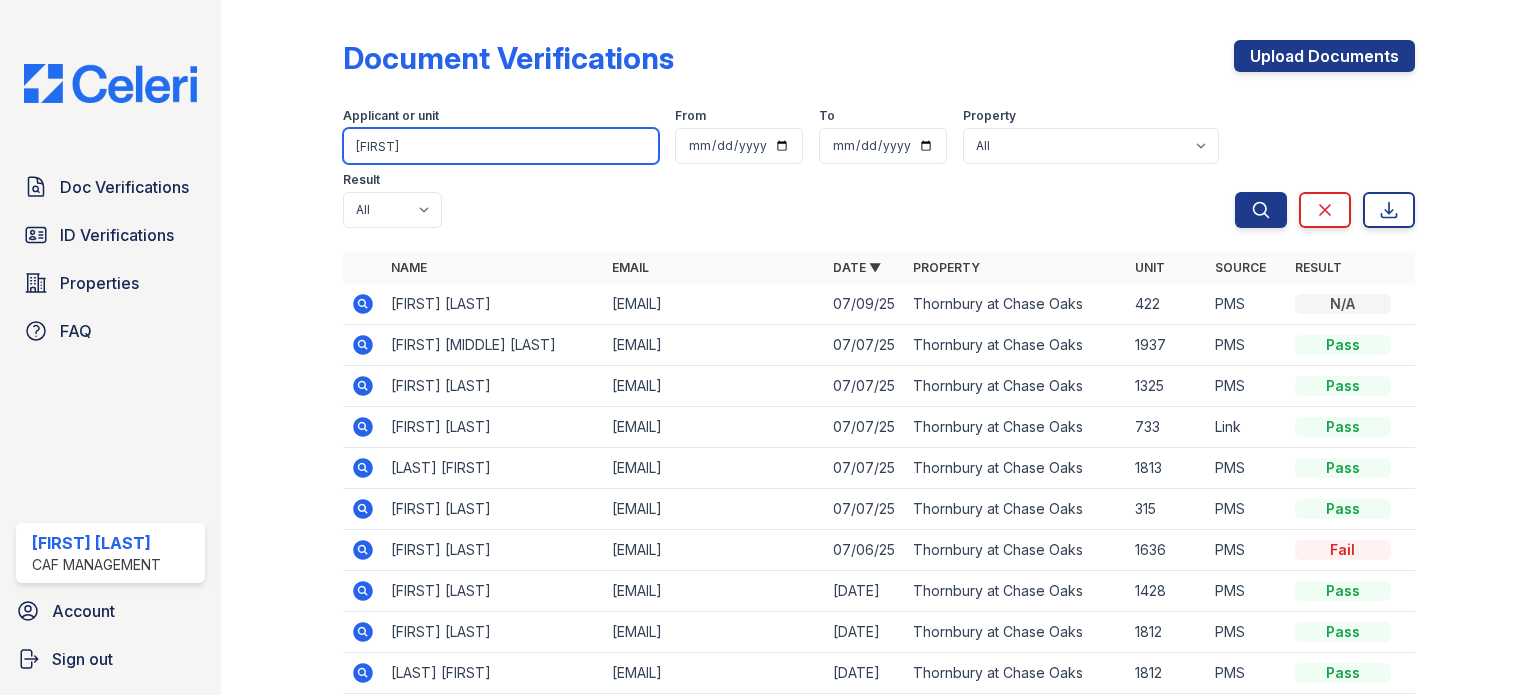 type on "[FIRST]" 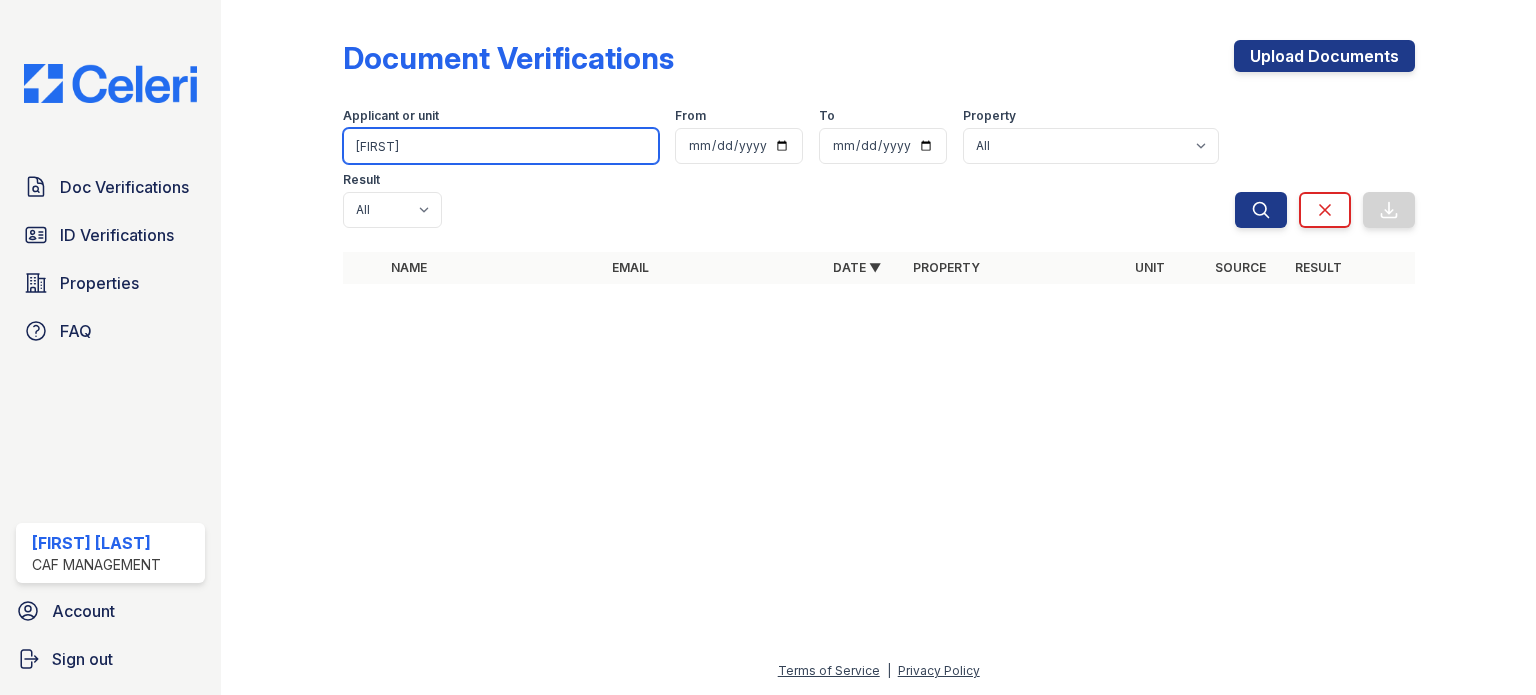 click on "[FIRST]" at bounding box center (501, 146) 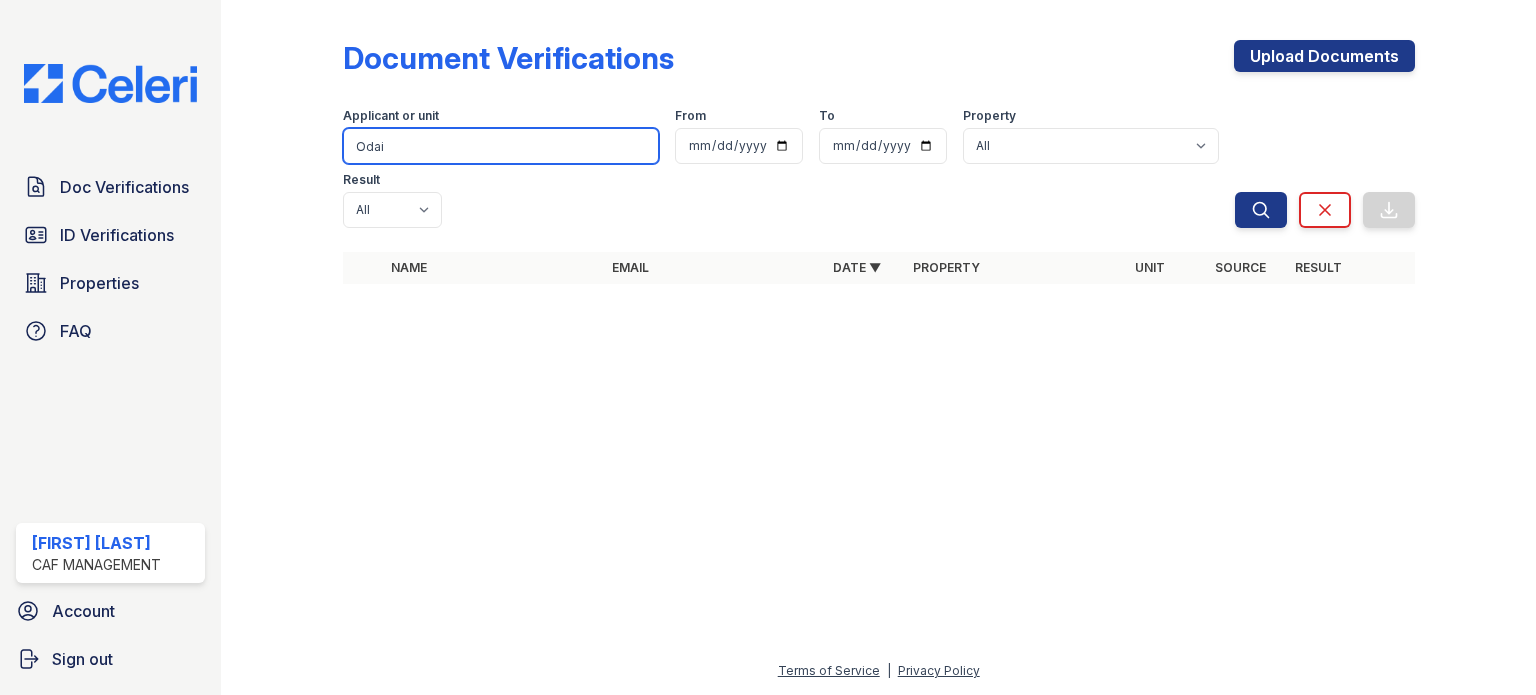 type on "Odai" 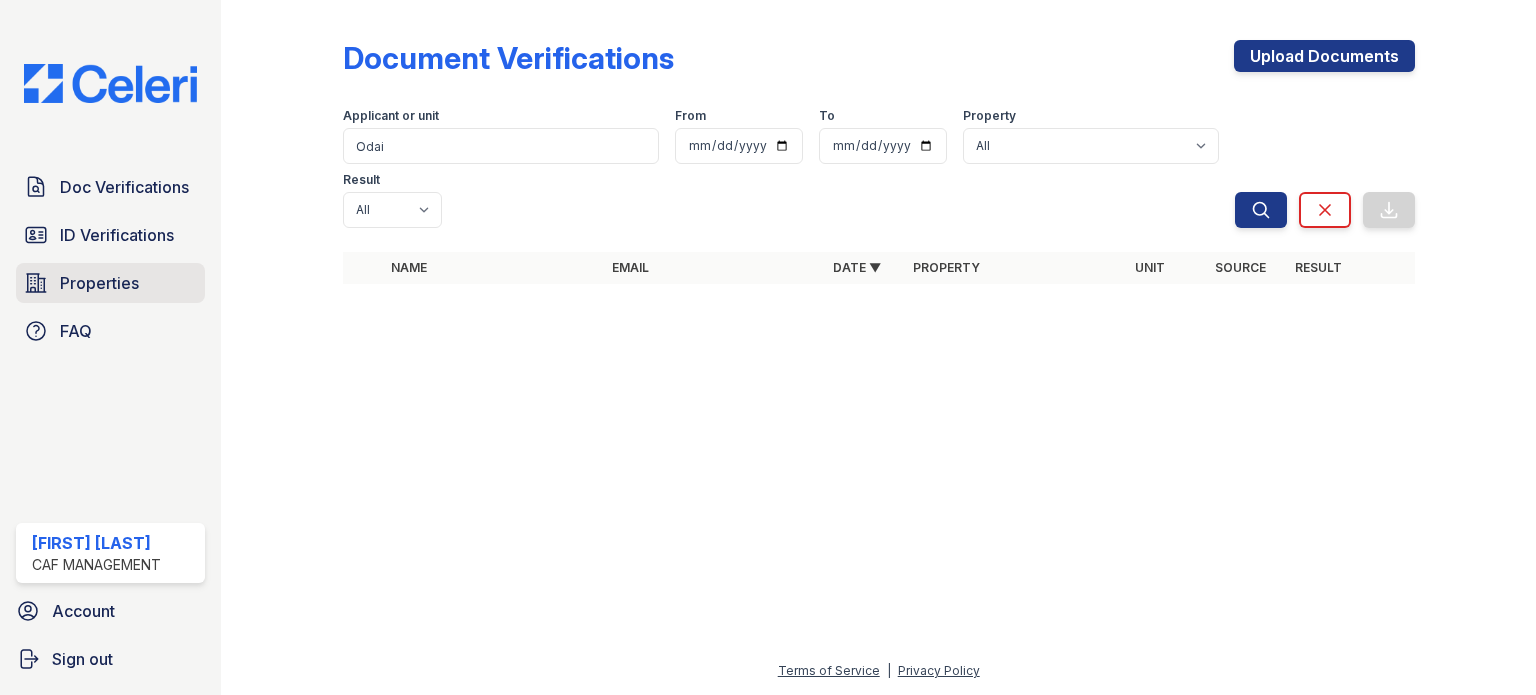 click on "Properties" at bounding box center (99, 283) 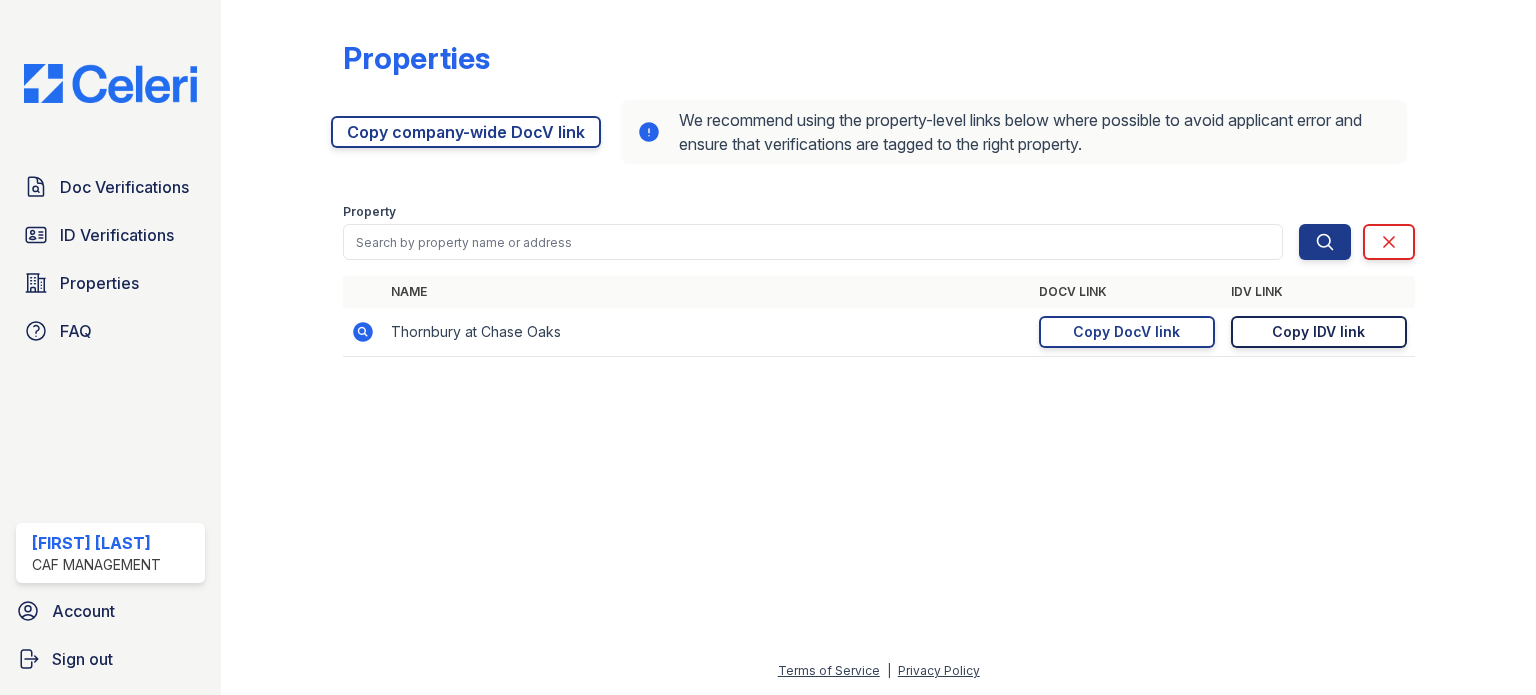 click on "Copy IDV link" at bounding box center [1126, 332] 